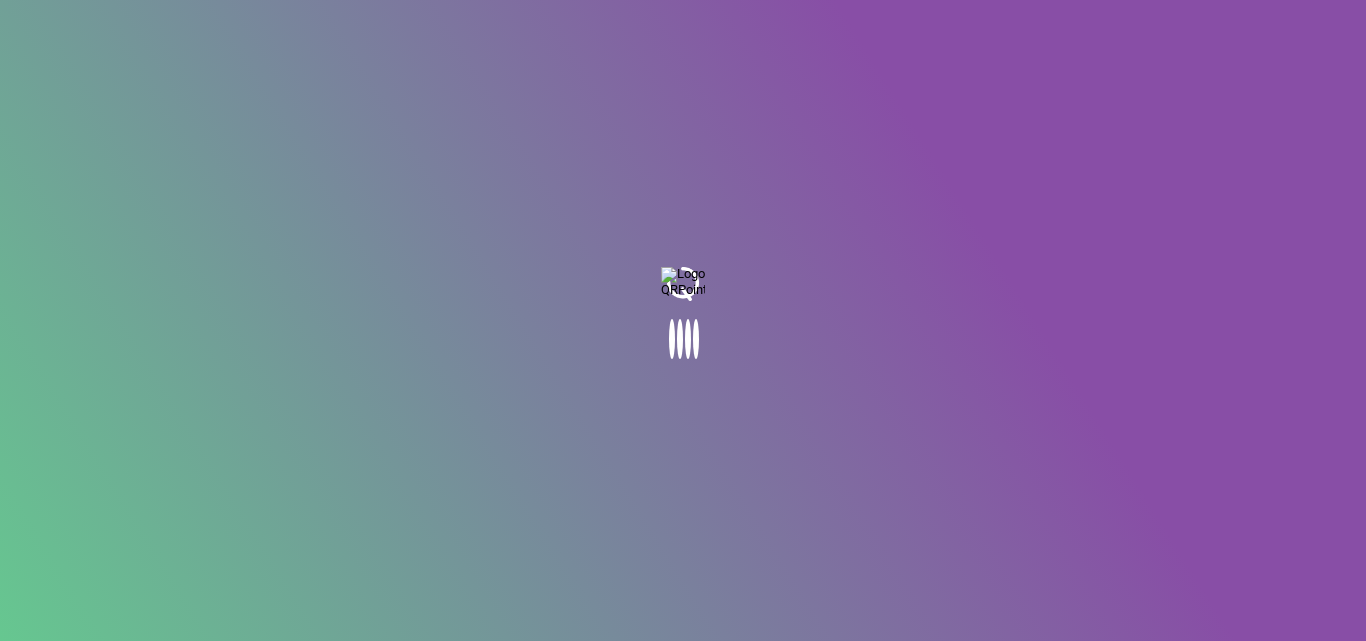 scroll, scrollTop: 0, scrollLeft: 0, axis: both 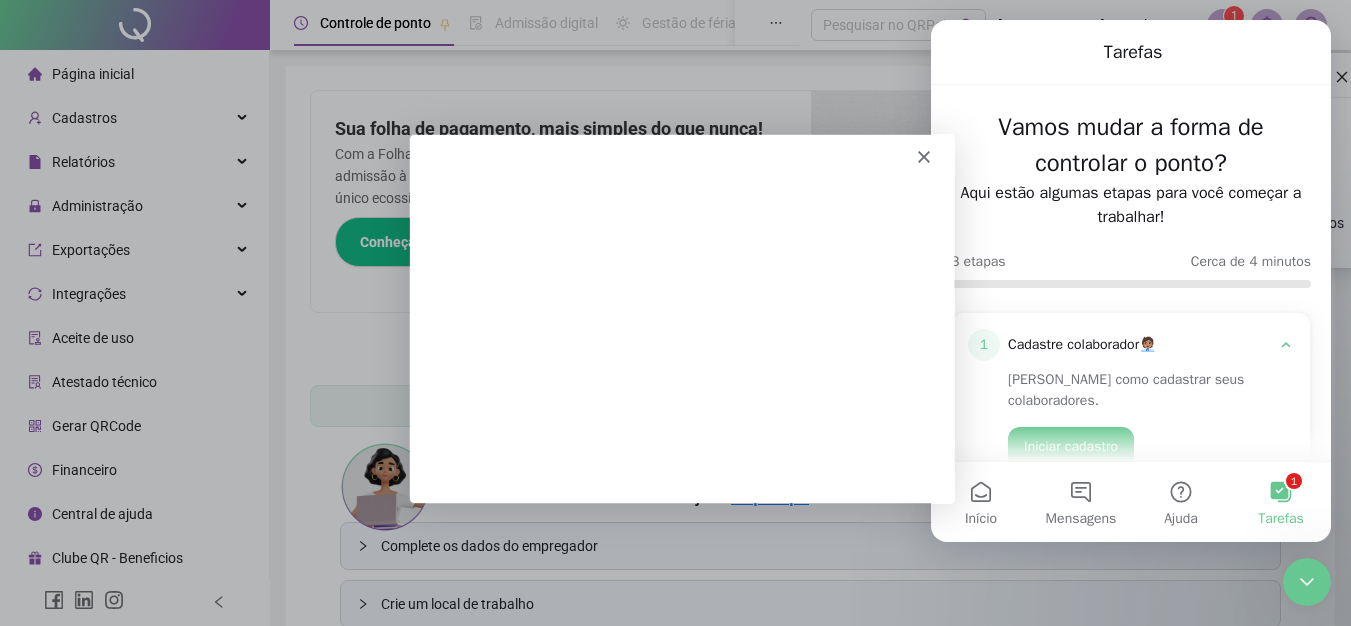 click 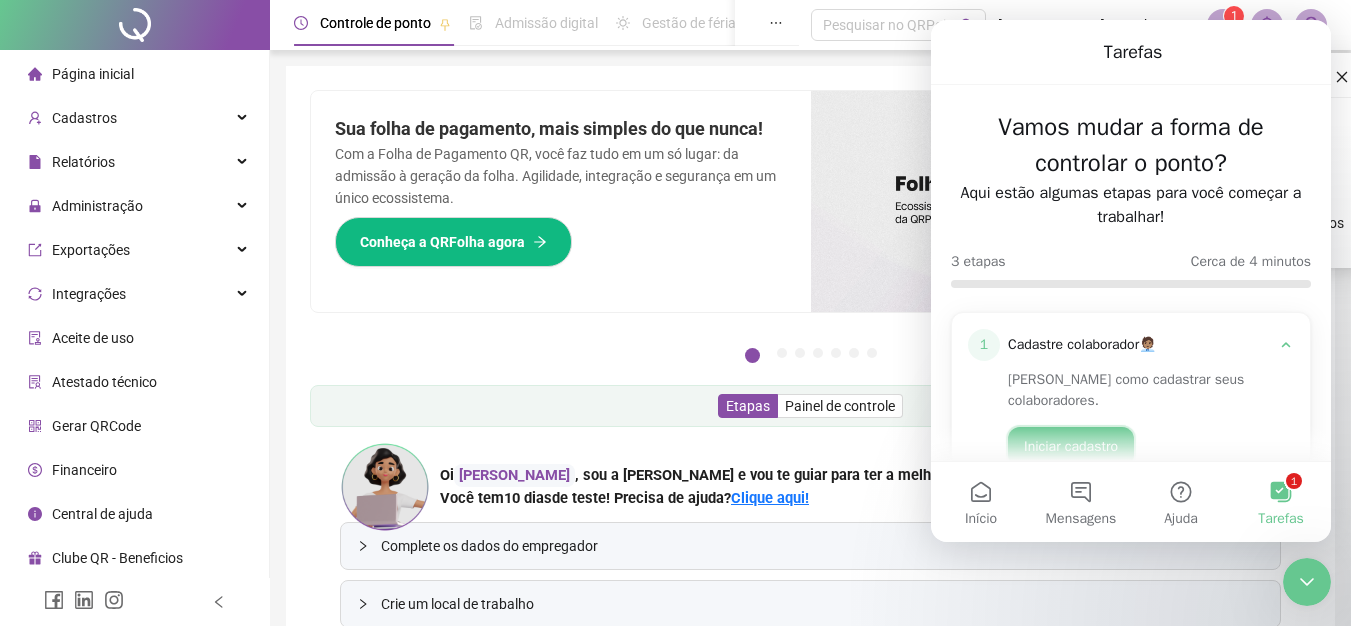 click on "Iniciar cadastro" at bounding box center (1071, 447) 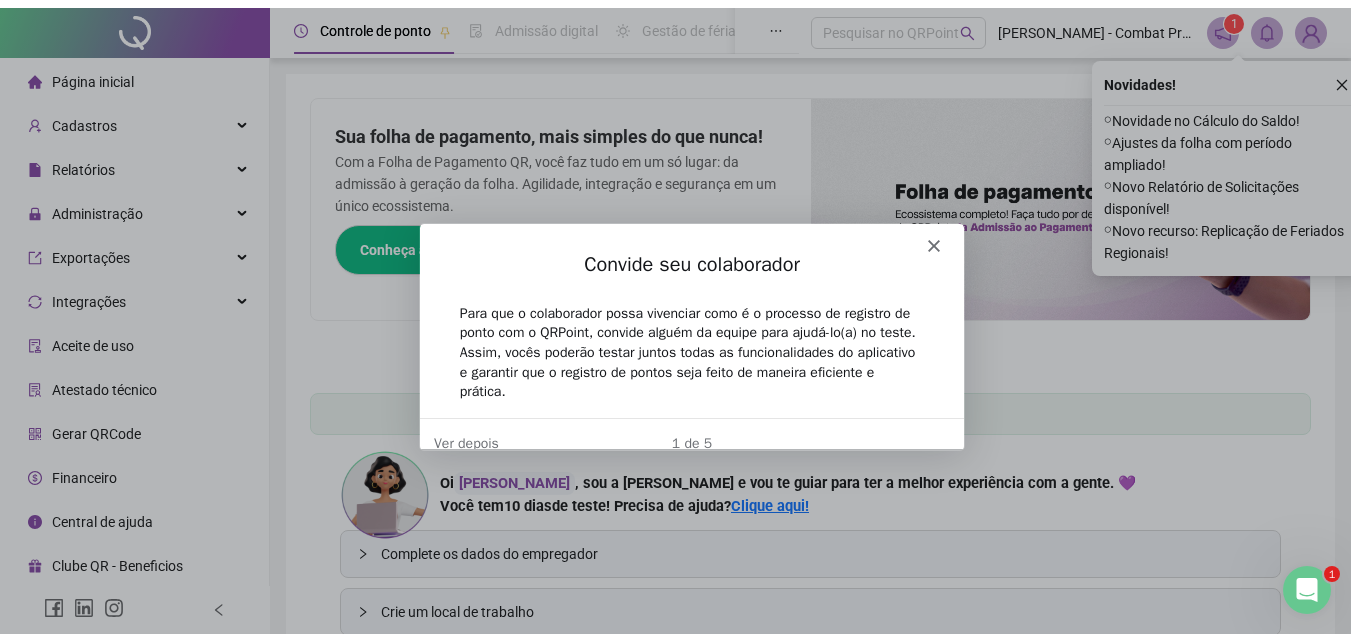 scroll, scrollTop: 0, scrollLeft: 0, axis: both 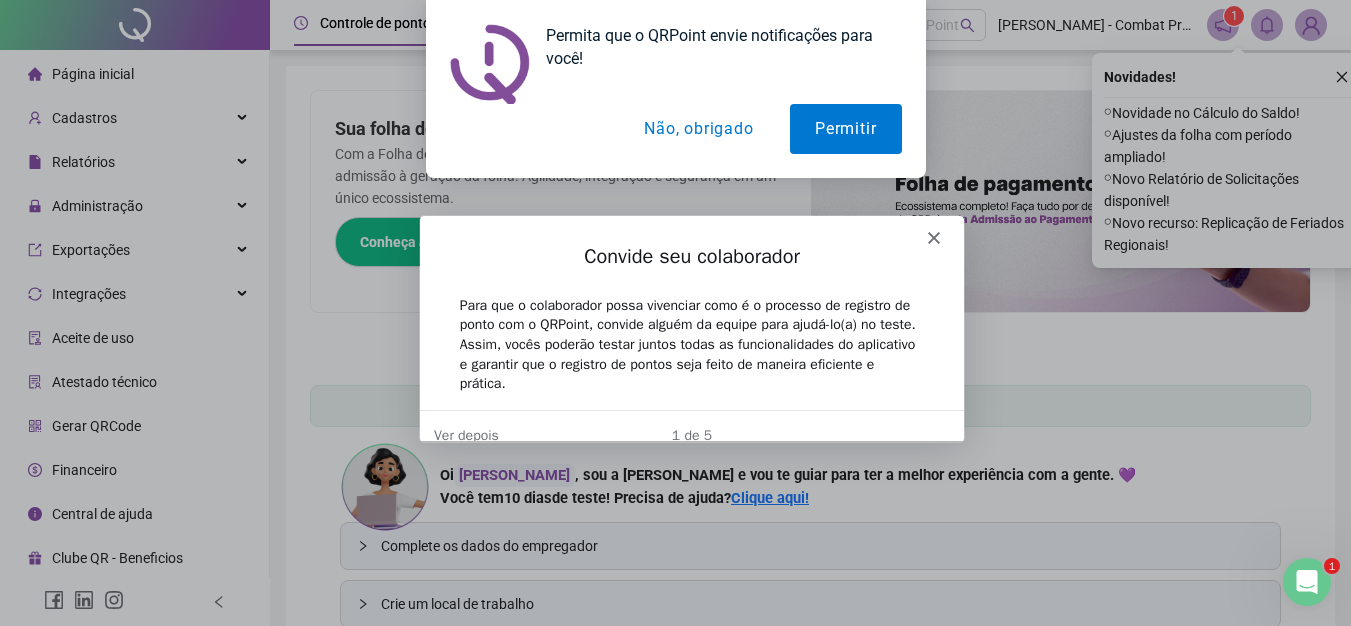 click on "Não, obrigado" at bounding box center (698, 129) 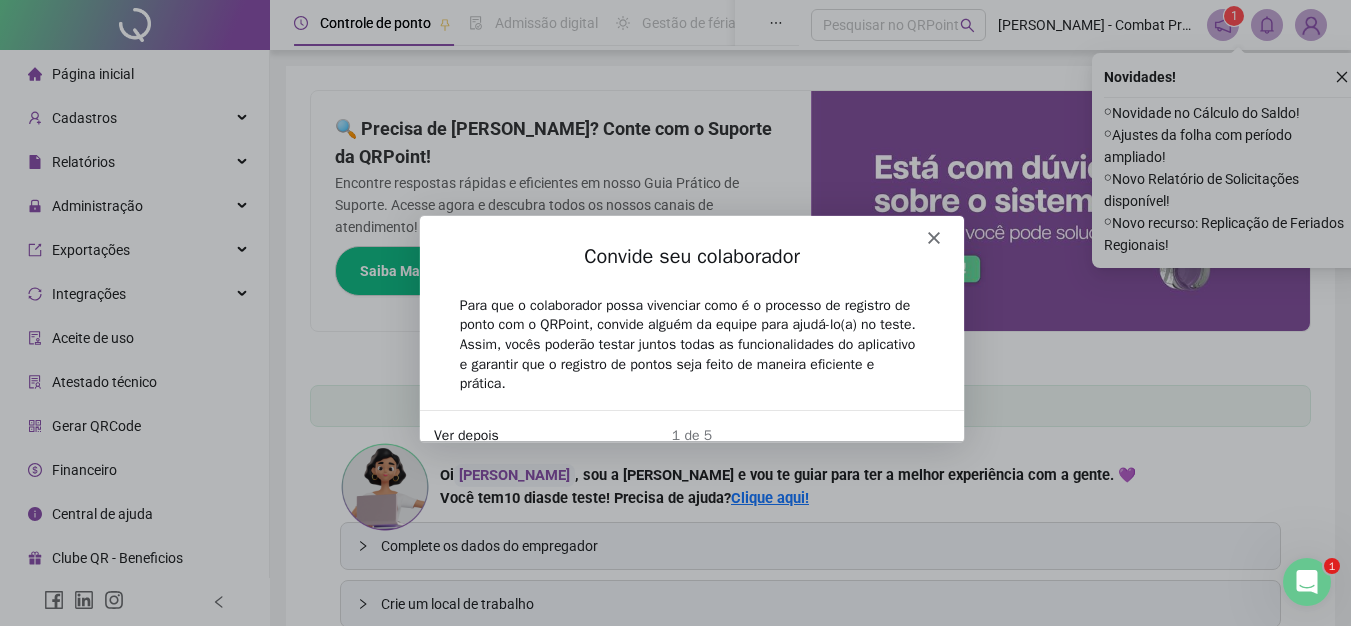 click on "Ver depois" at bounding box center [464, 434] 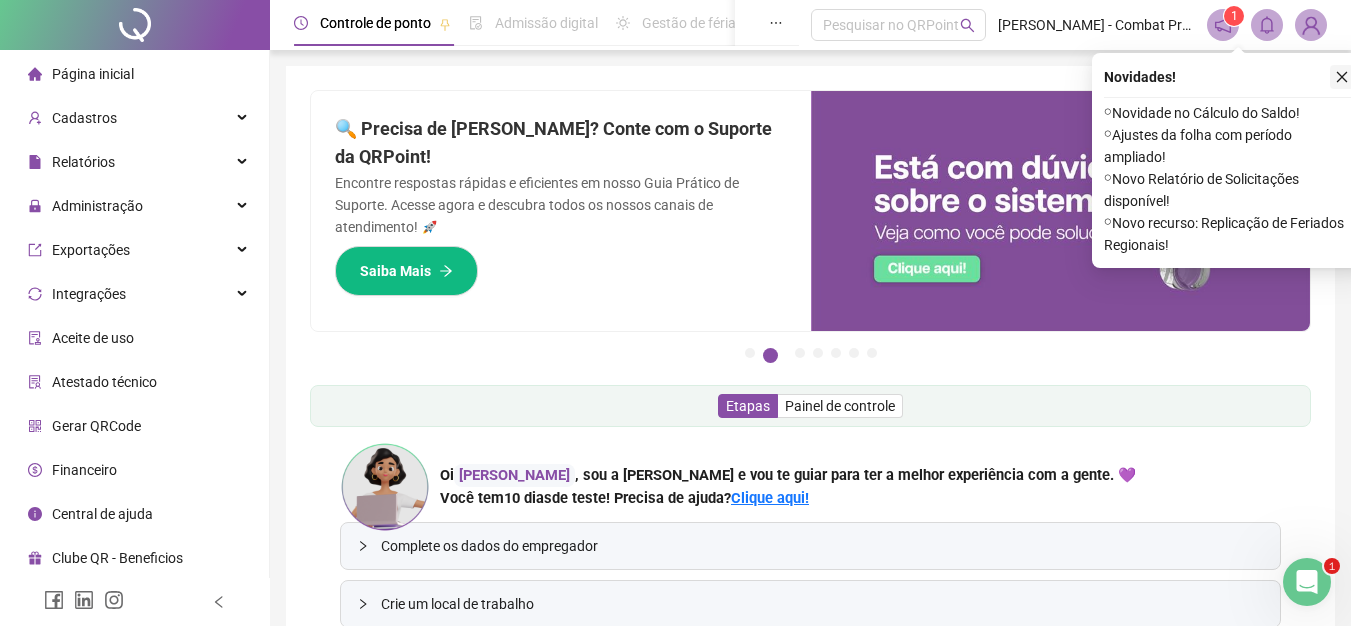 click 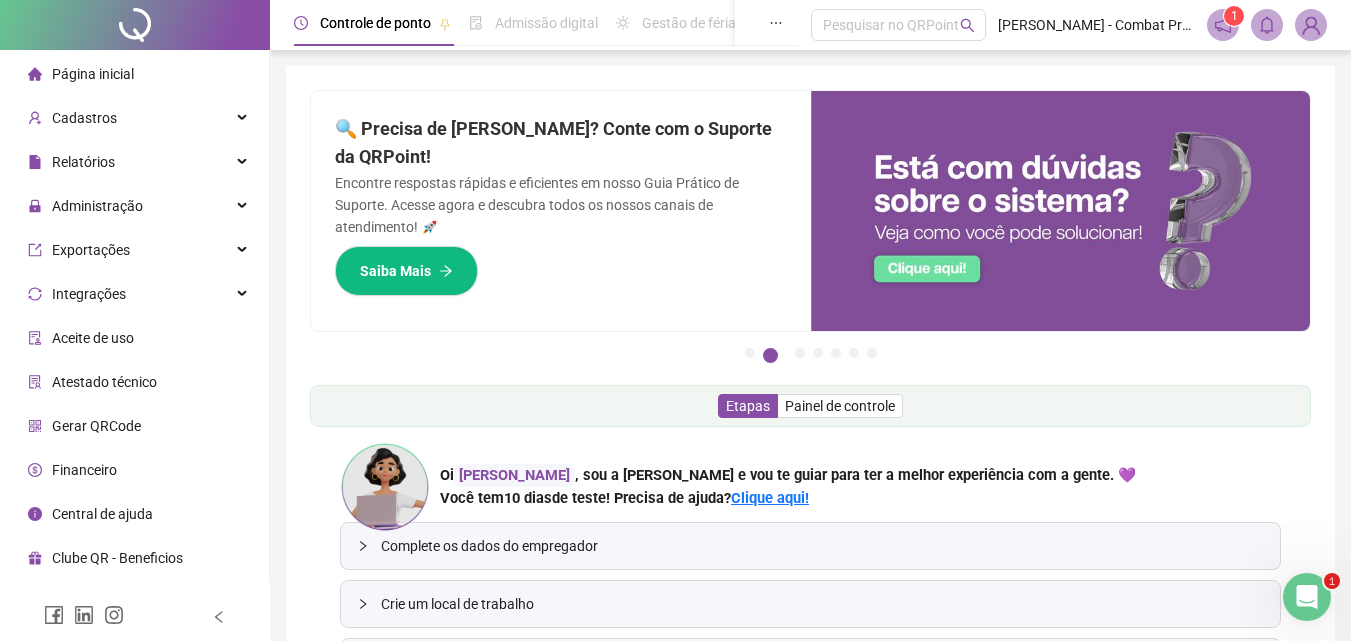 click 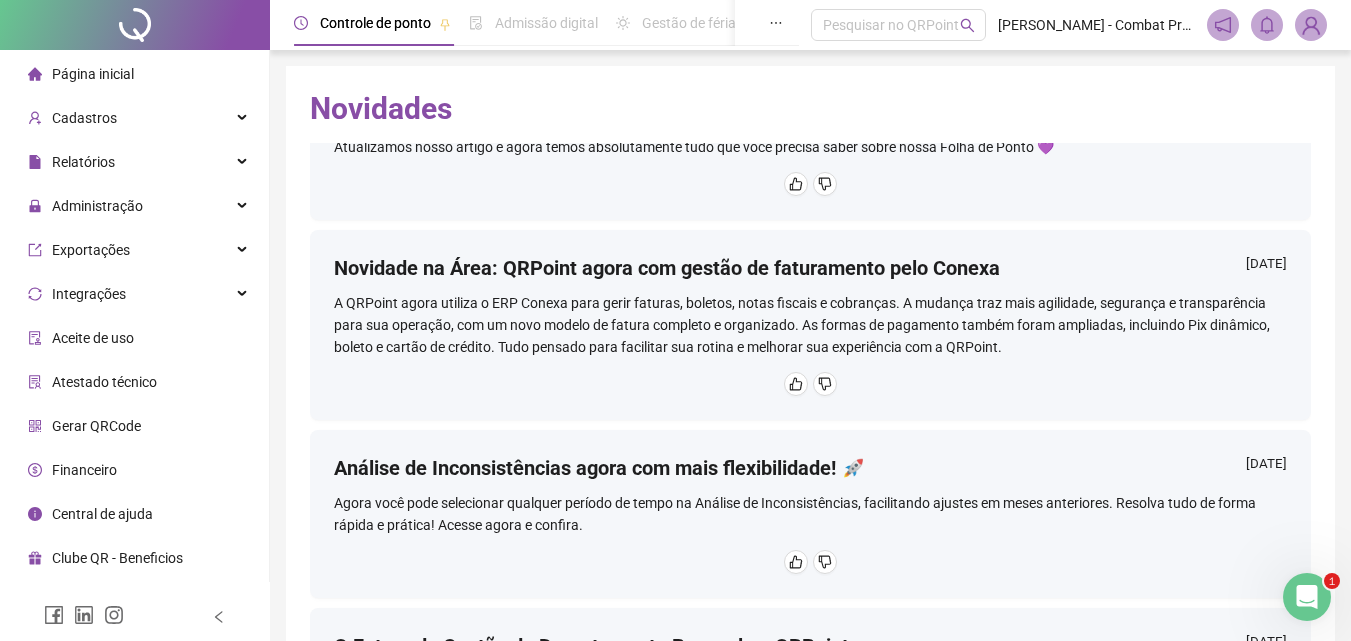 scroll, scrollTop: 1205, scrollLeft: 0, axis: vertical 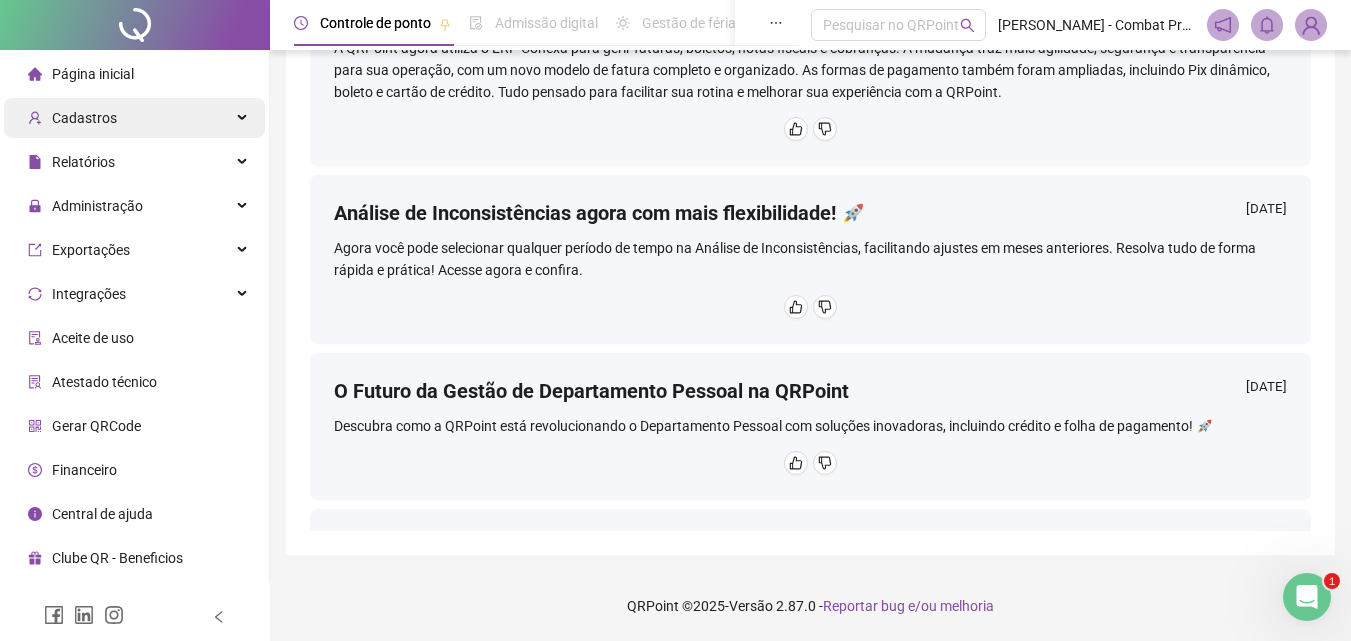click on "Cadastros" at bounding box center [134, 118] 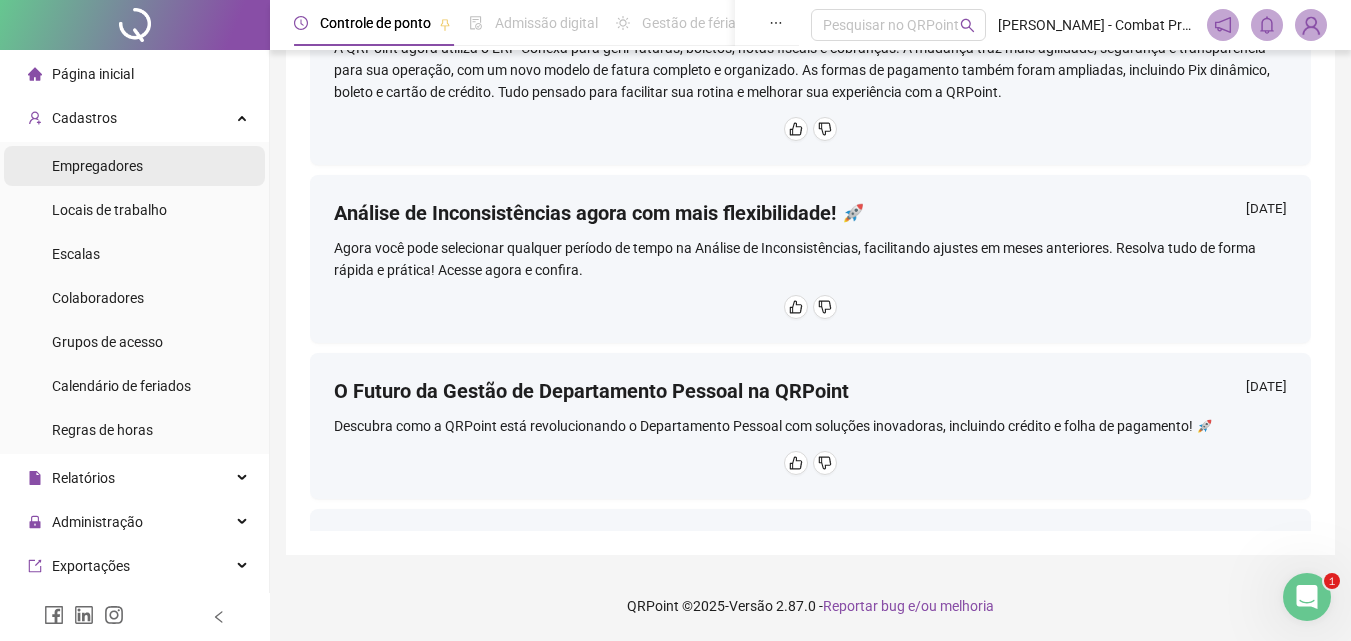 click on "Empregadores" at bounding box center (97, 166) 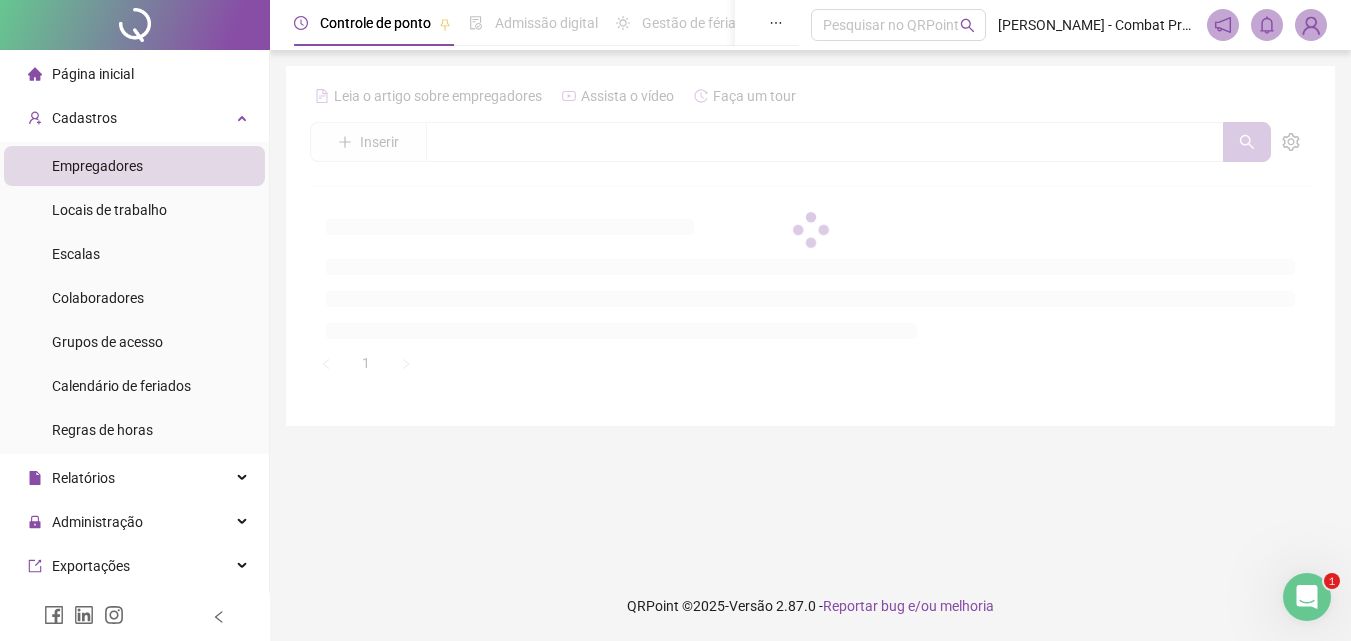scroll, scrollTop: 0, scrollLeft: 0, axis: both 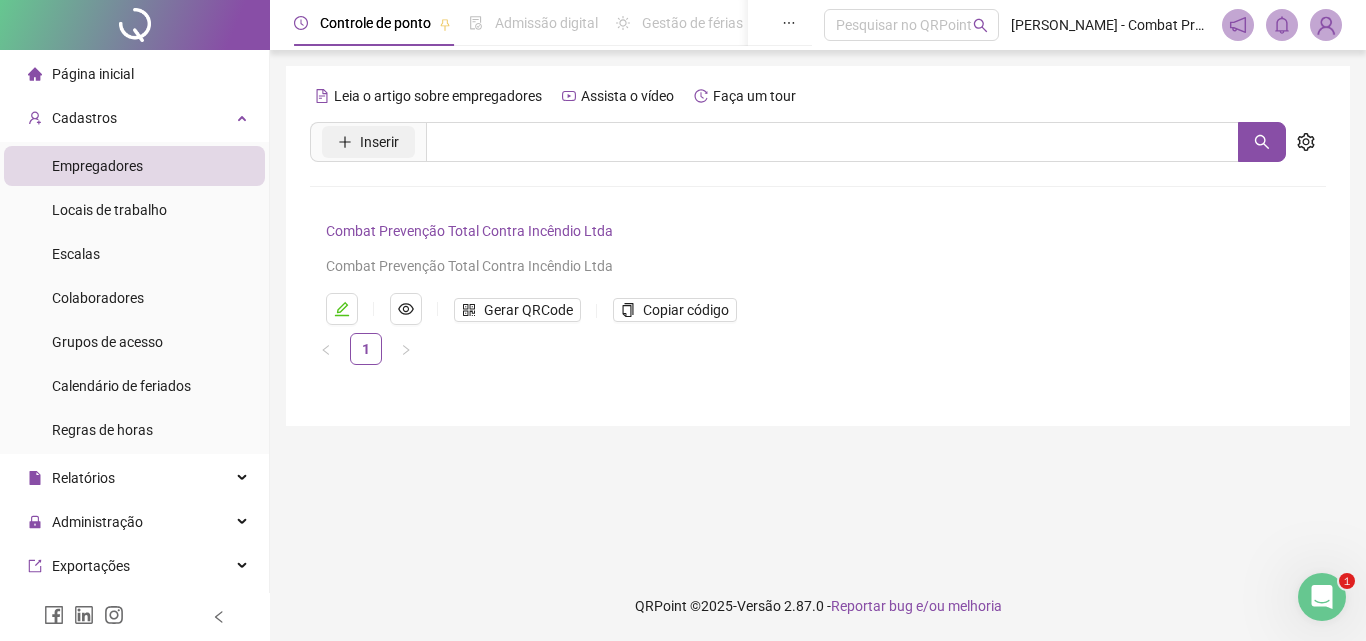 click on "Inserir" at bounding box center (379, 142) 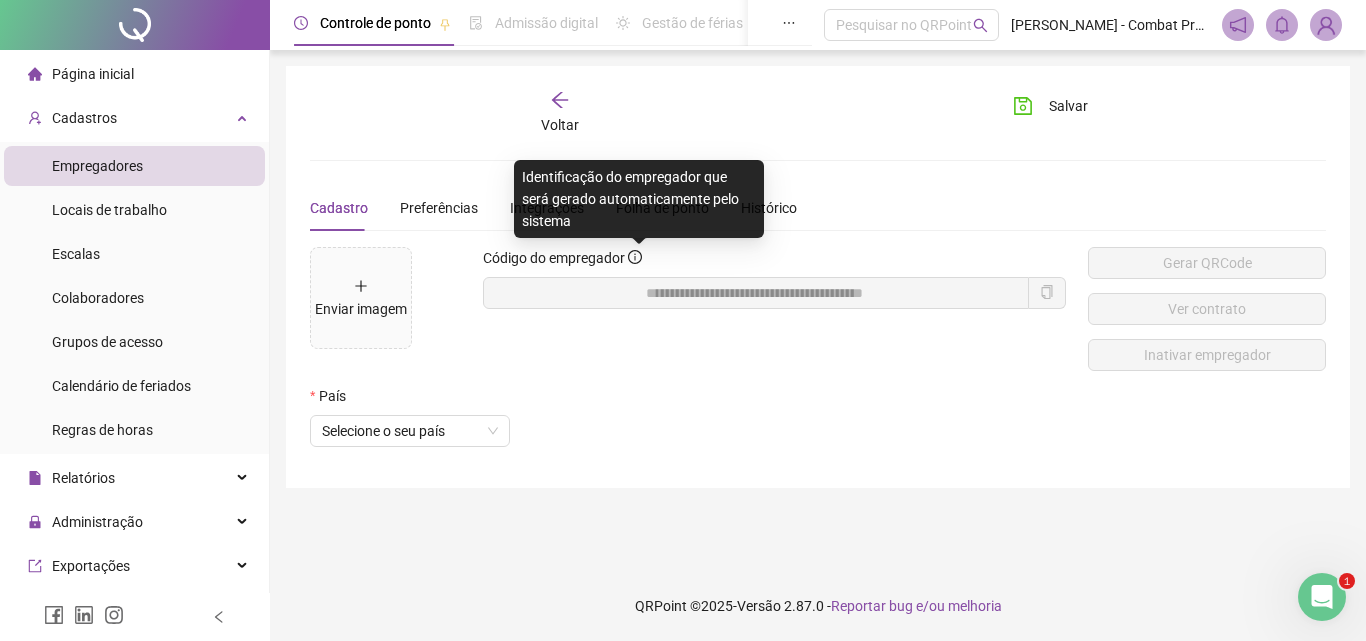 click 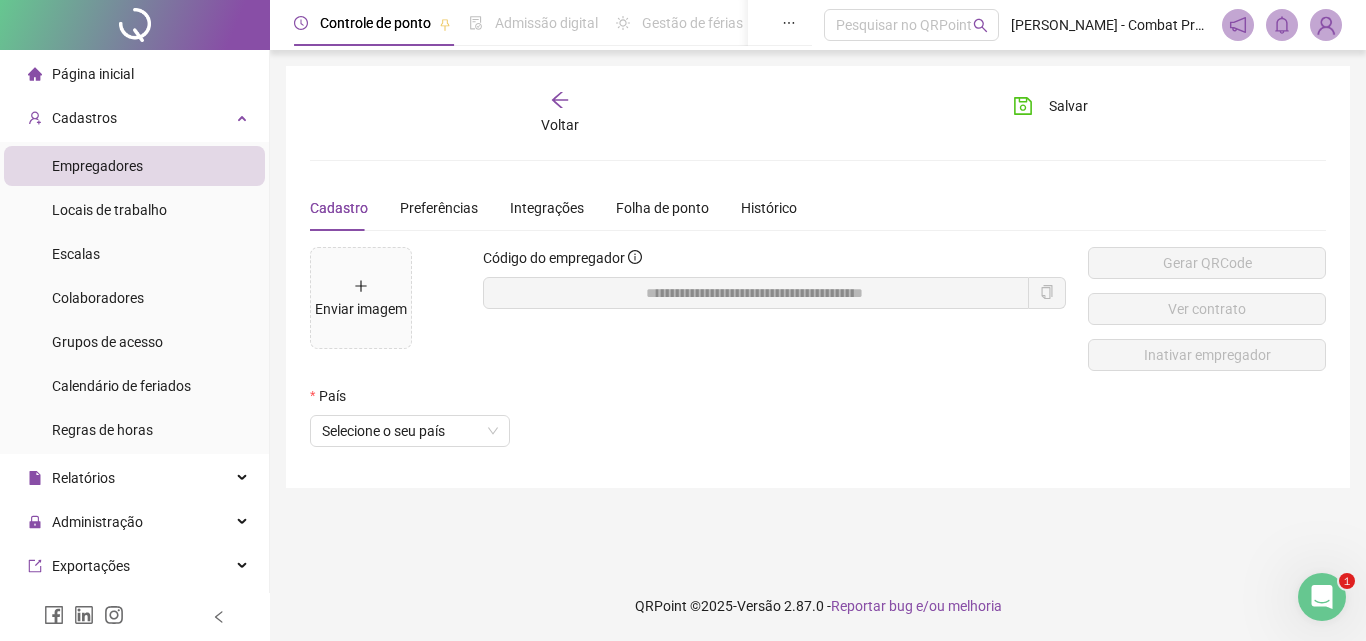 click at bounding box center (756, 293) 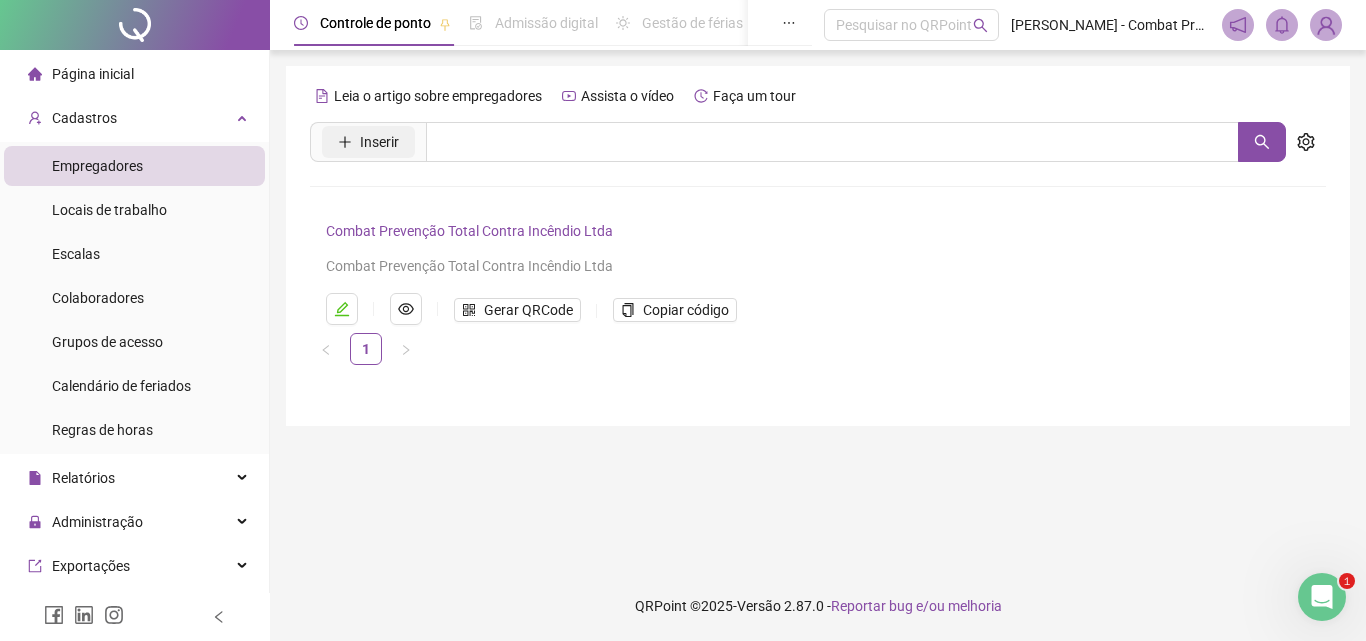click on "Inserir" at bounding box center [379, 142] 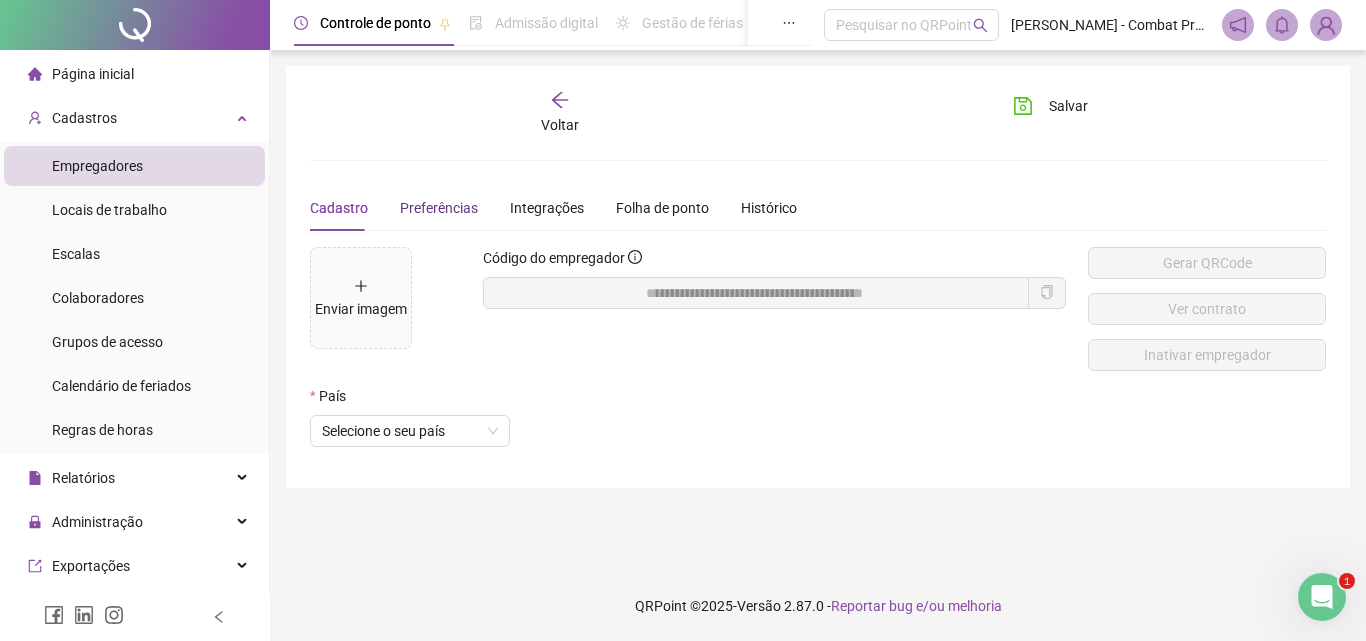click on "Preferências" at bounding box center (439, 208) 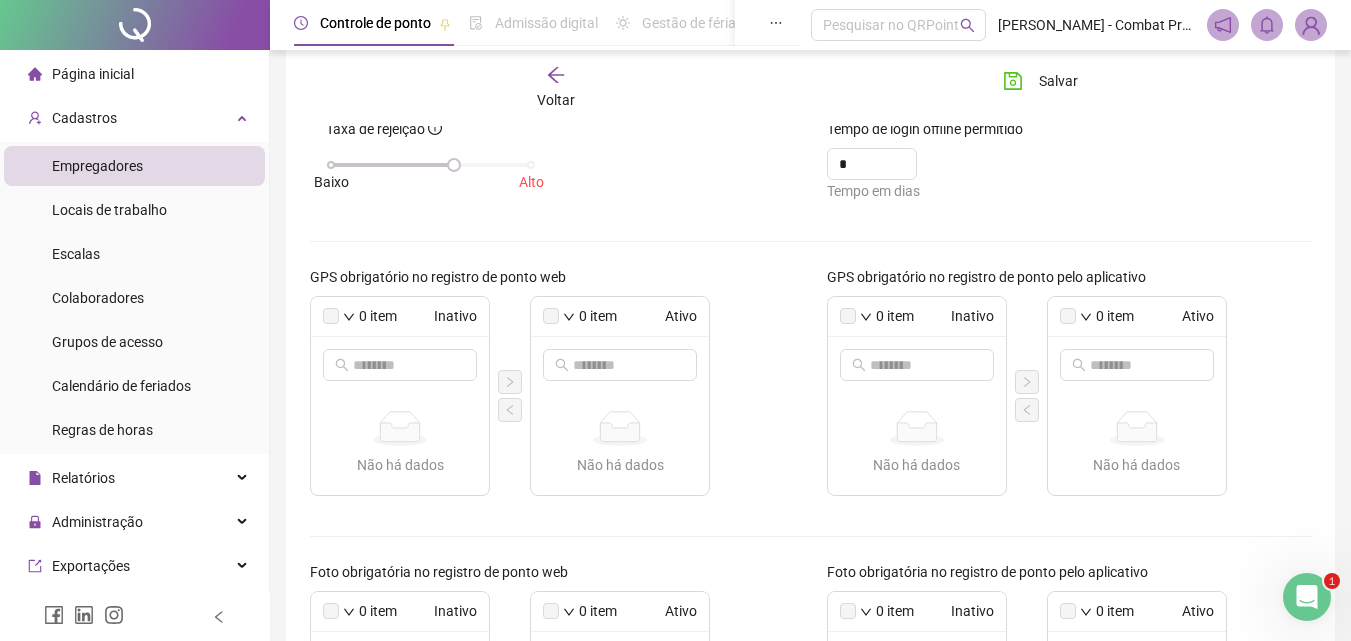 scroll, scrollTop: 0, scrollLeft: 0, axis: both 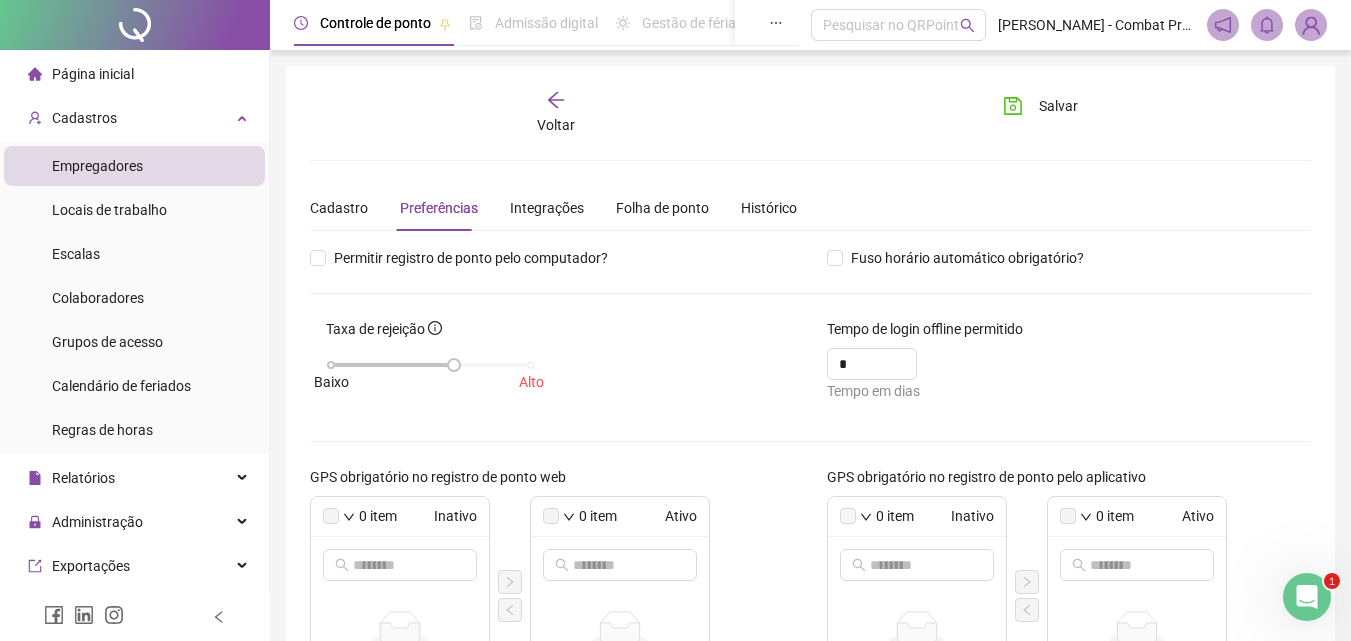 click on "Voltar" at bounding box center (556, 125) 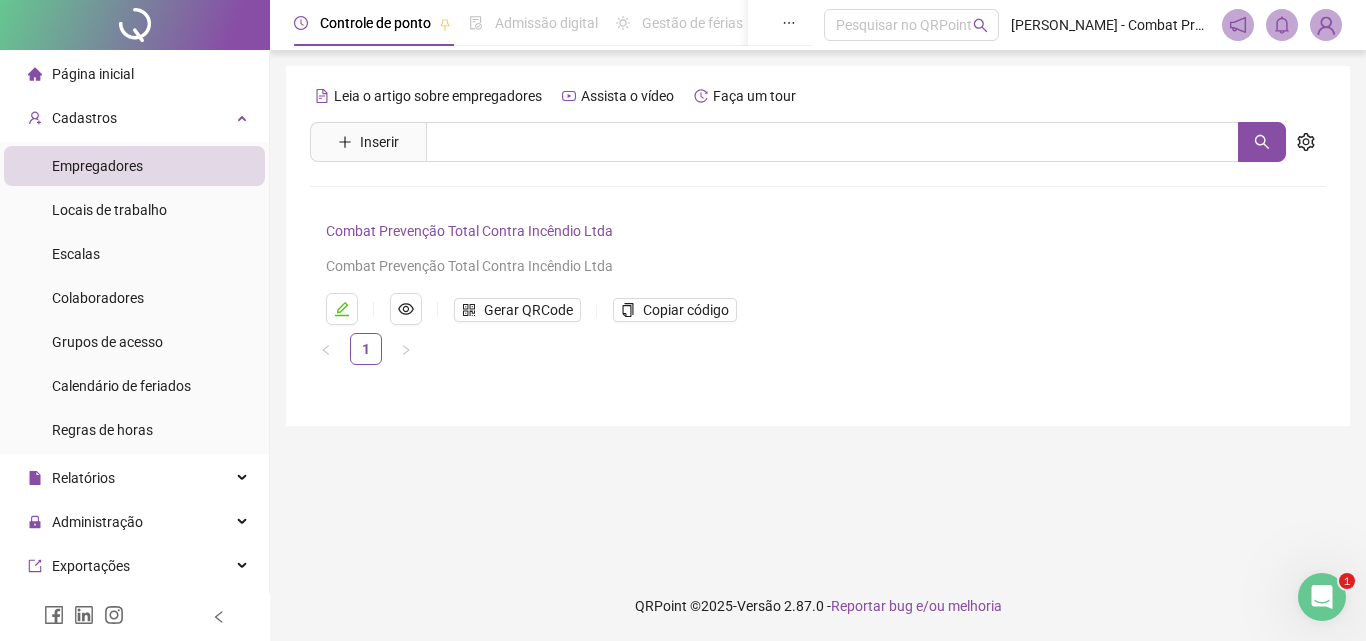 click on "Empregadores" at bounding box center [97, 166] 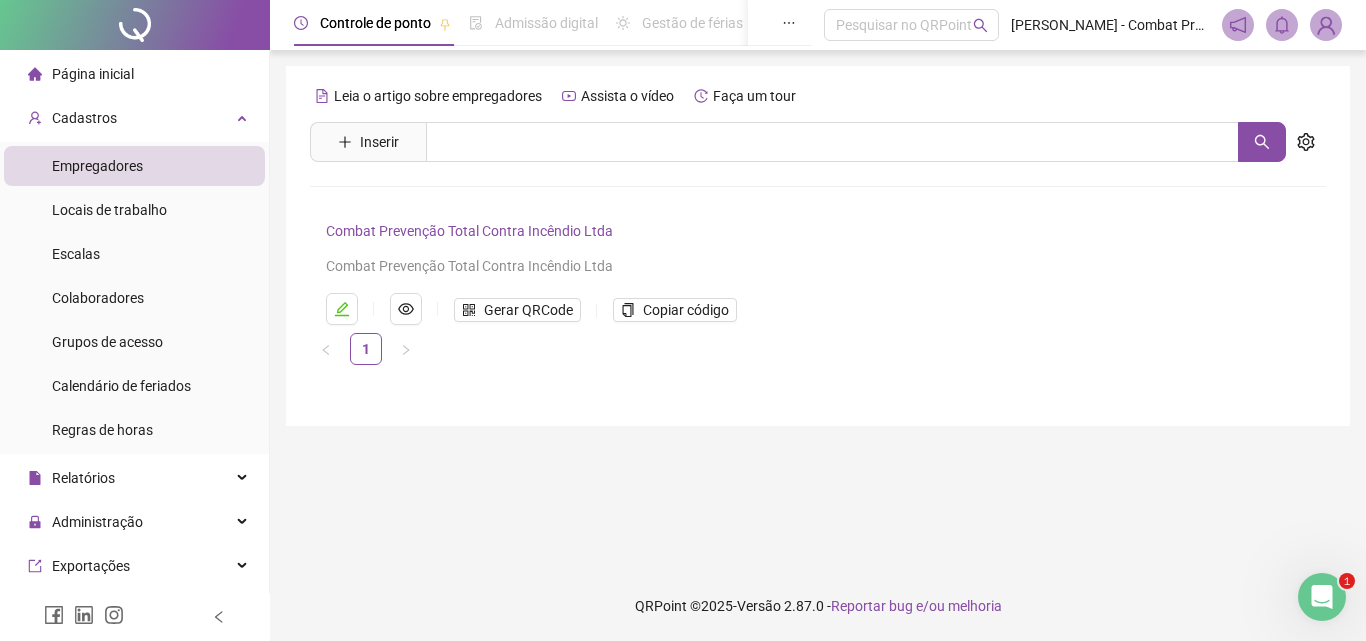 click on "Combat Prevenção Total Contra Incêndio Ltda" at bounding box center [469, 231] 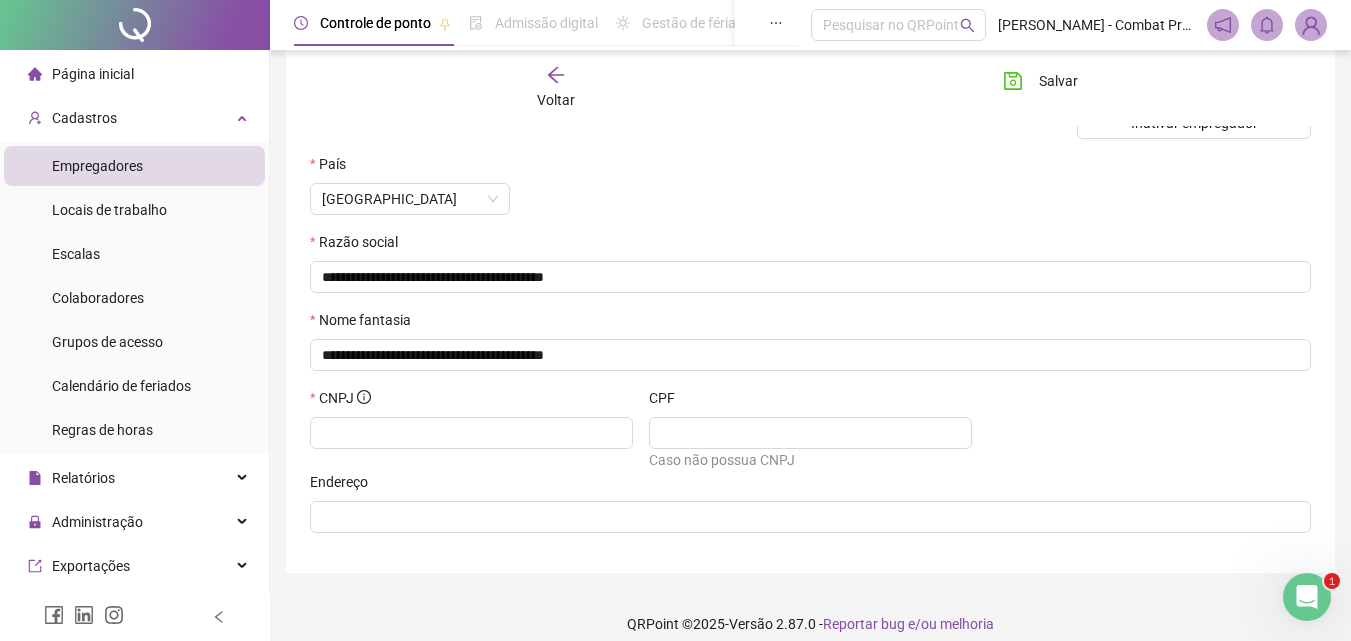 scroll, scrollTop: 250, scrollLeft: 0, axis: vertical 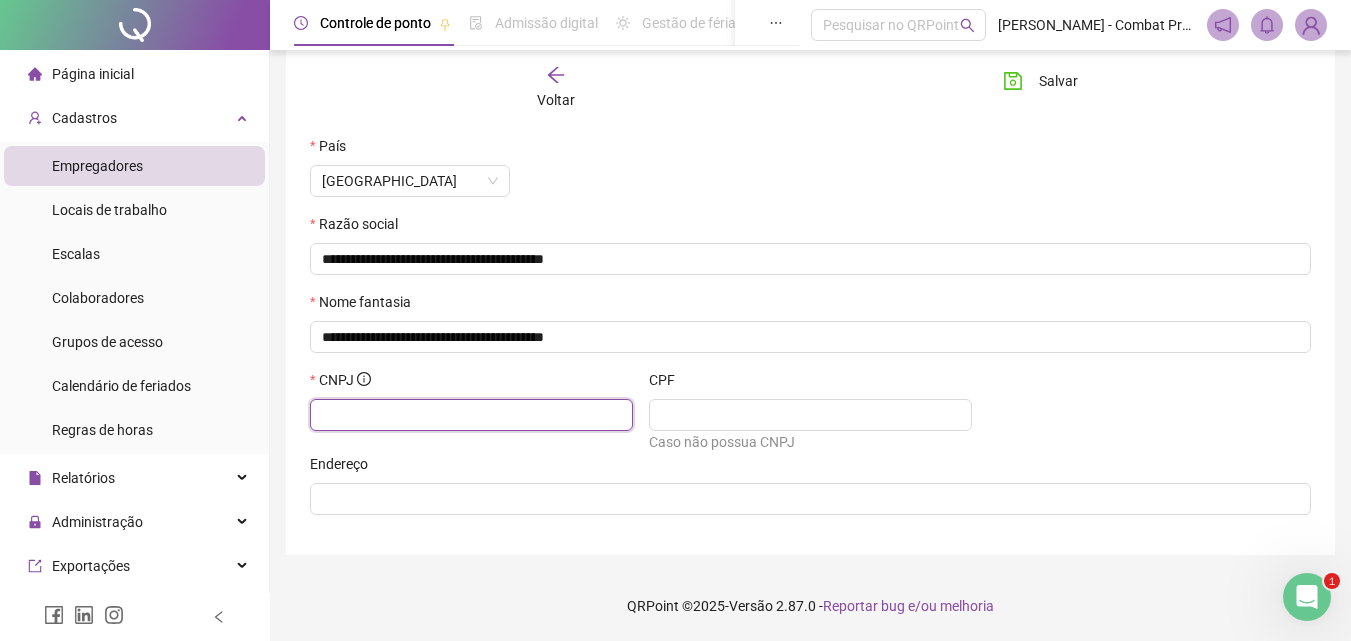 click at bounding box center (469, 415) 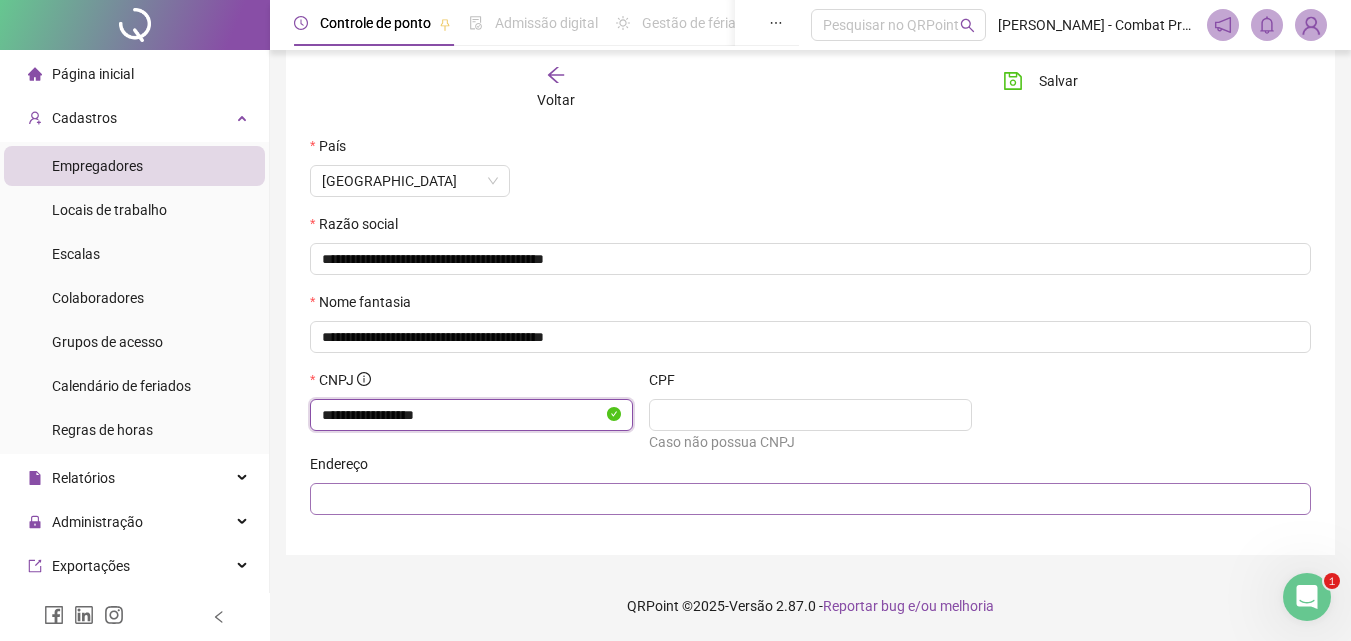 type on "**********" 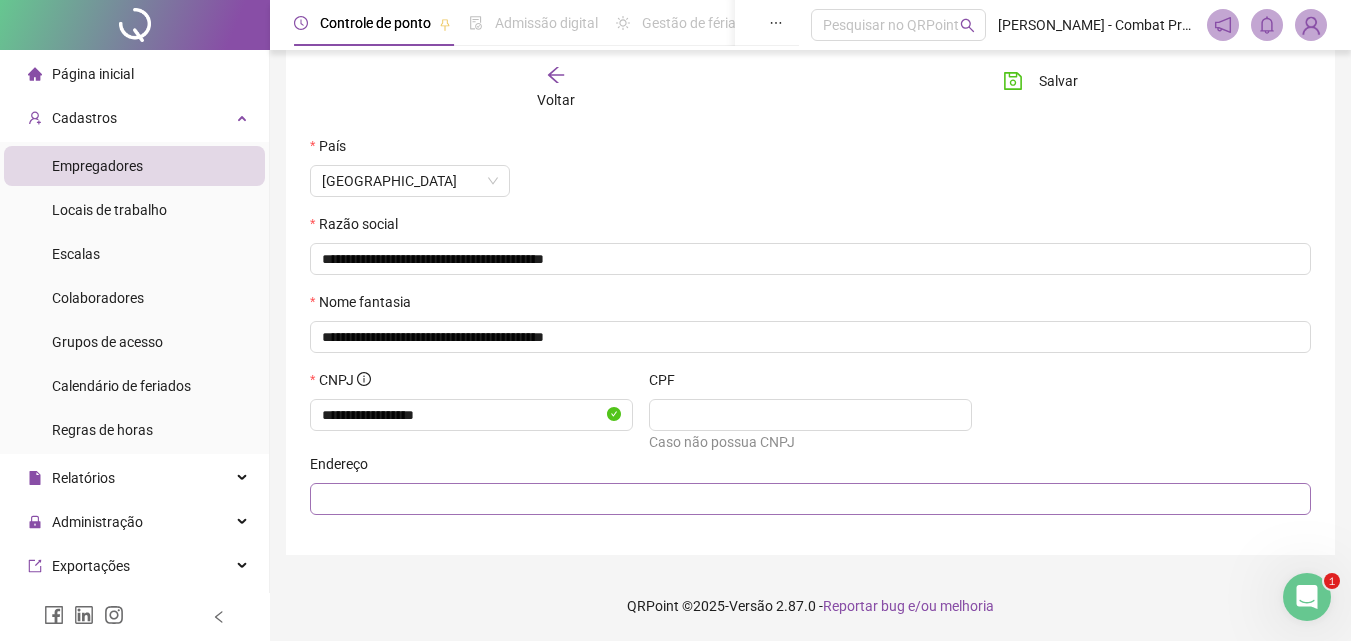click at bounding box center (810, 499) 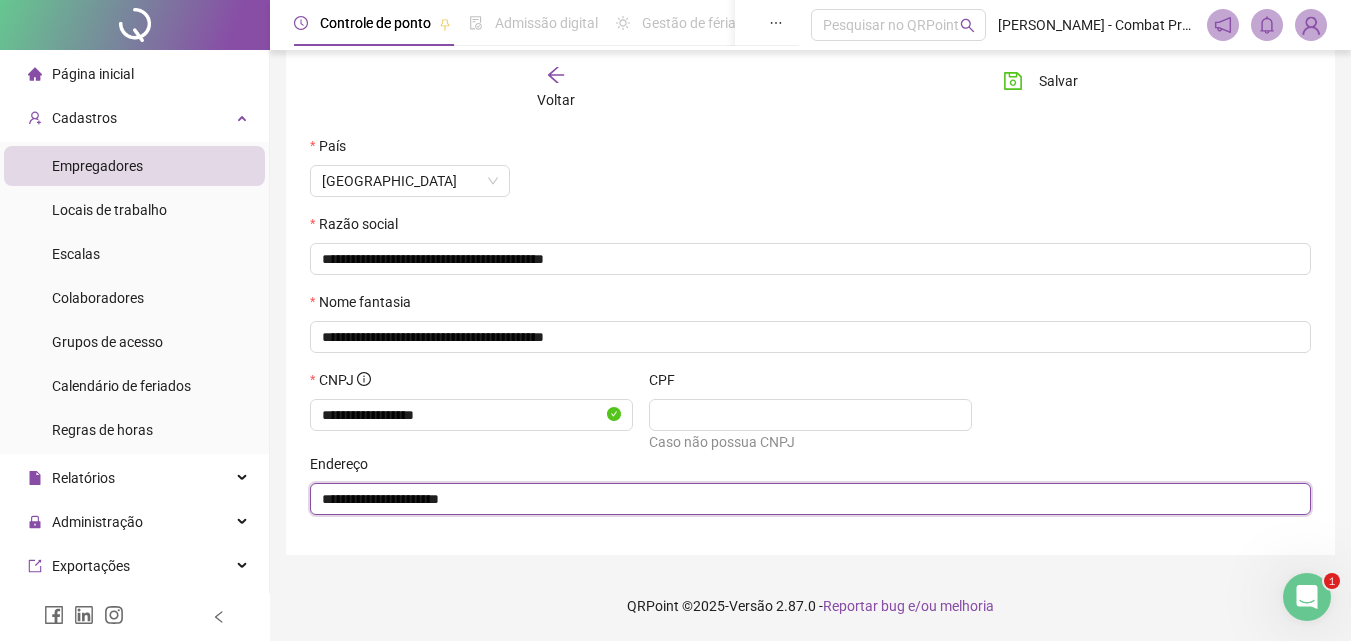 type on "**********" 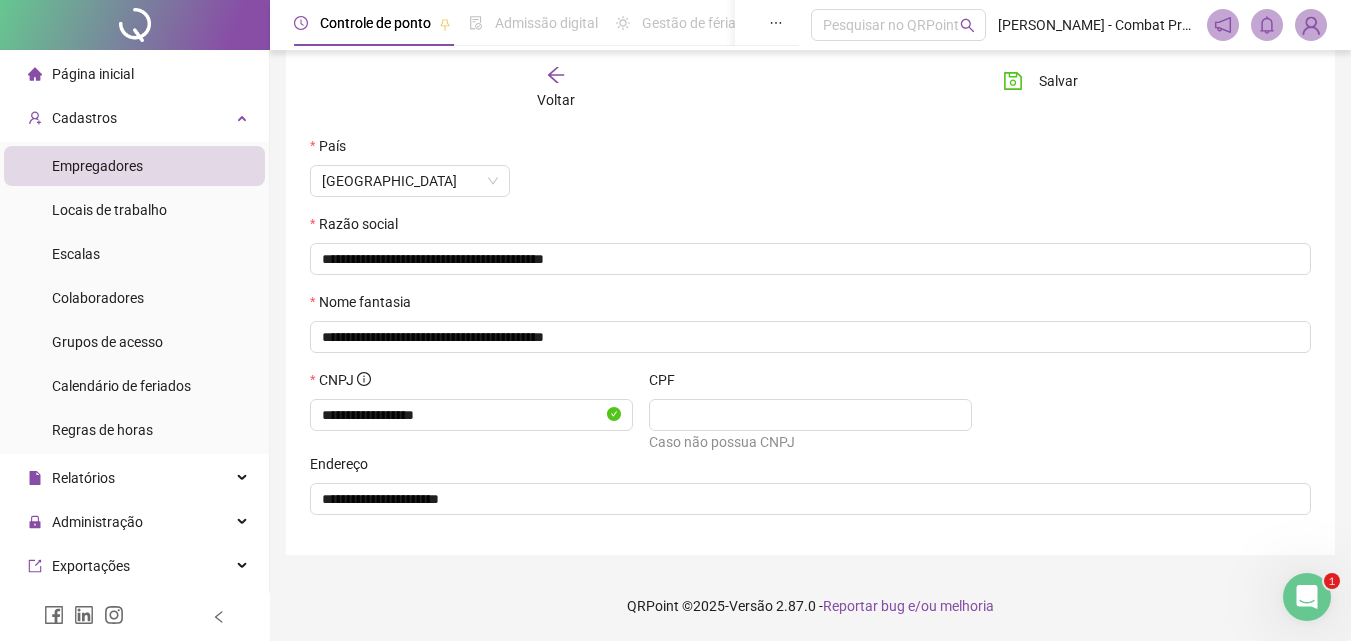 click on "QRPoint © 2025  -  Versão   2.87.0   -  Reportar bug e/ou melhoria" at bounding box center [810, 606] 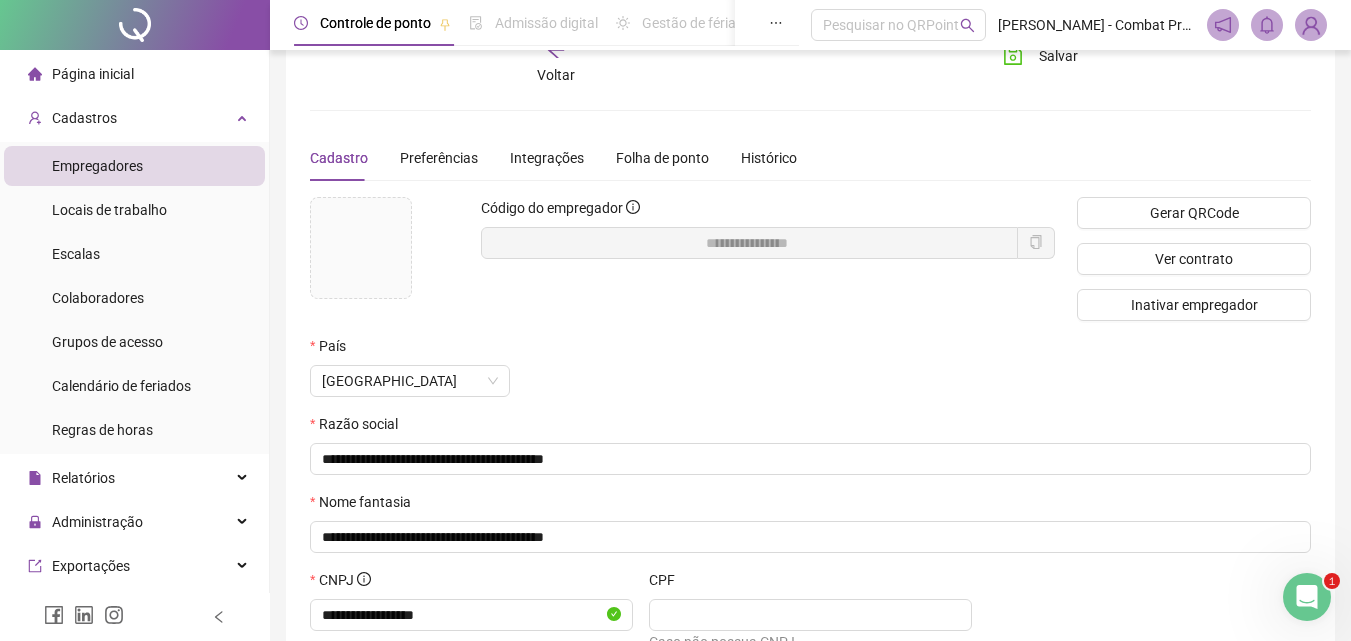 scroll, scrollTop: 0, scrollLeft: 0, axis: both 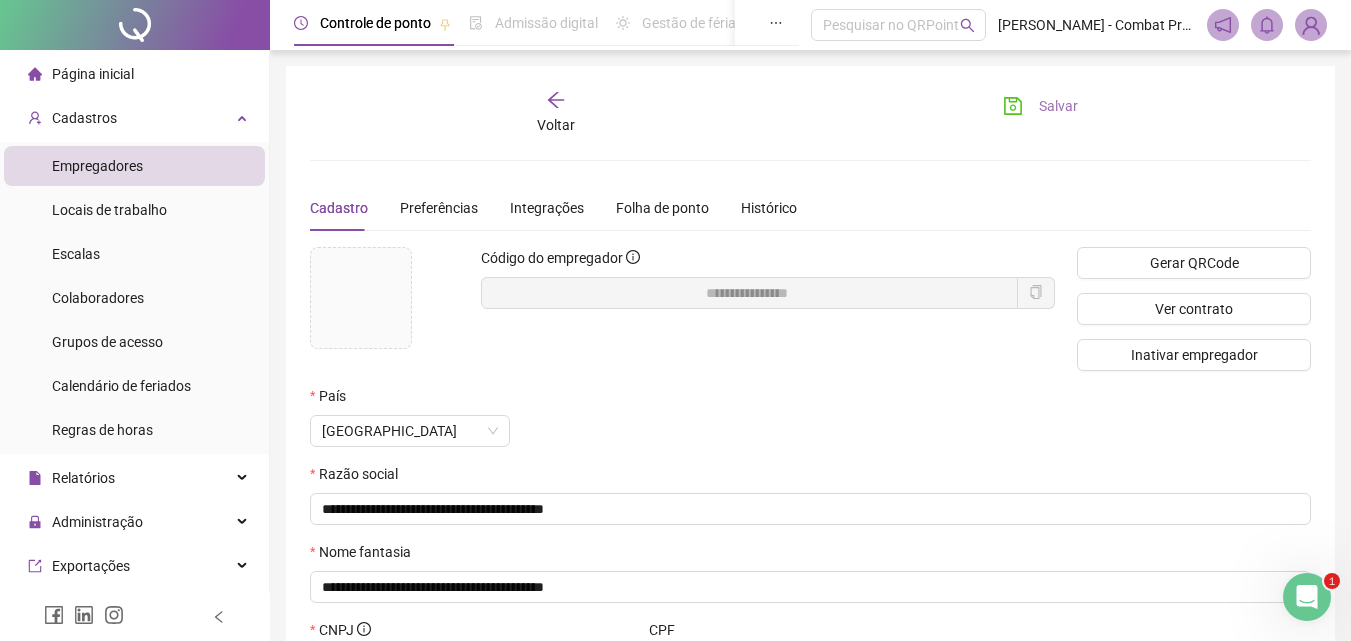 click on "Salvar" at bounding box center (1058, 106) 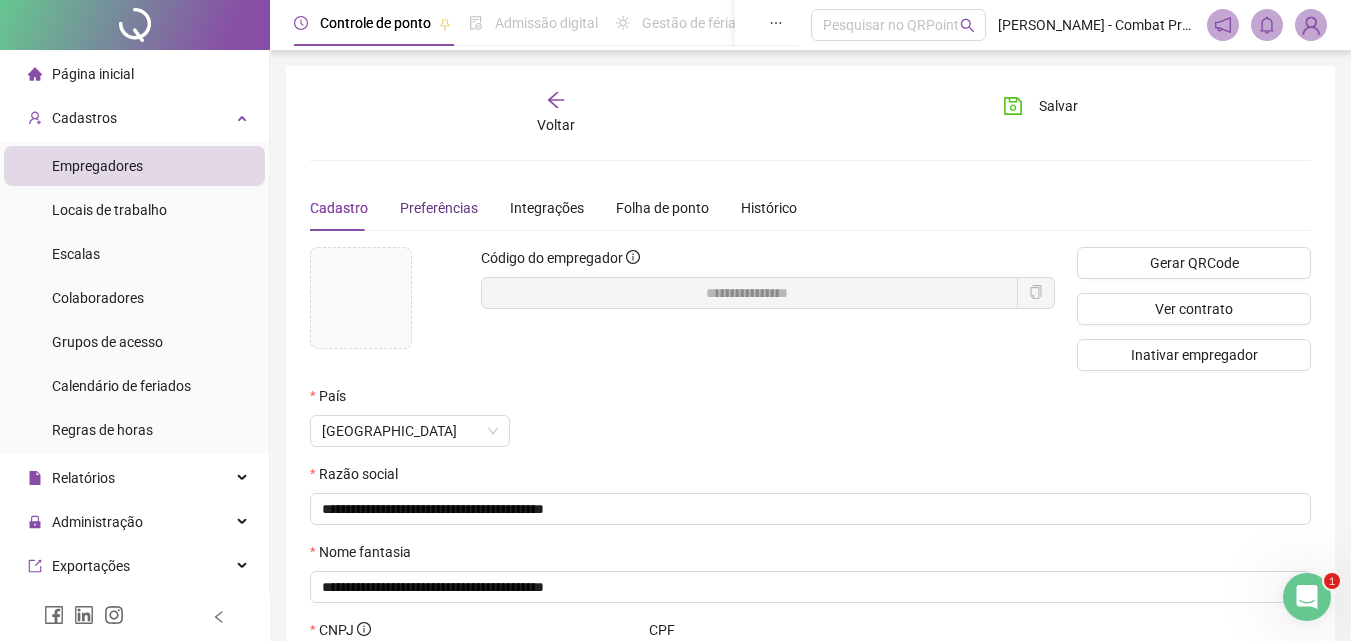 click on "Preferências" at bounding box center [439, 208] 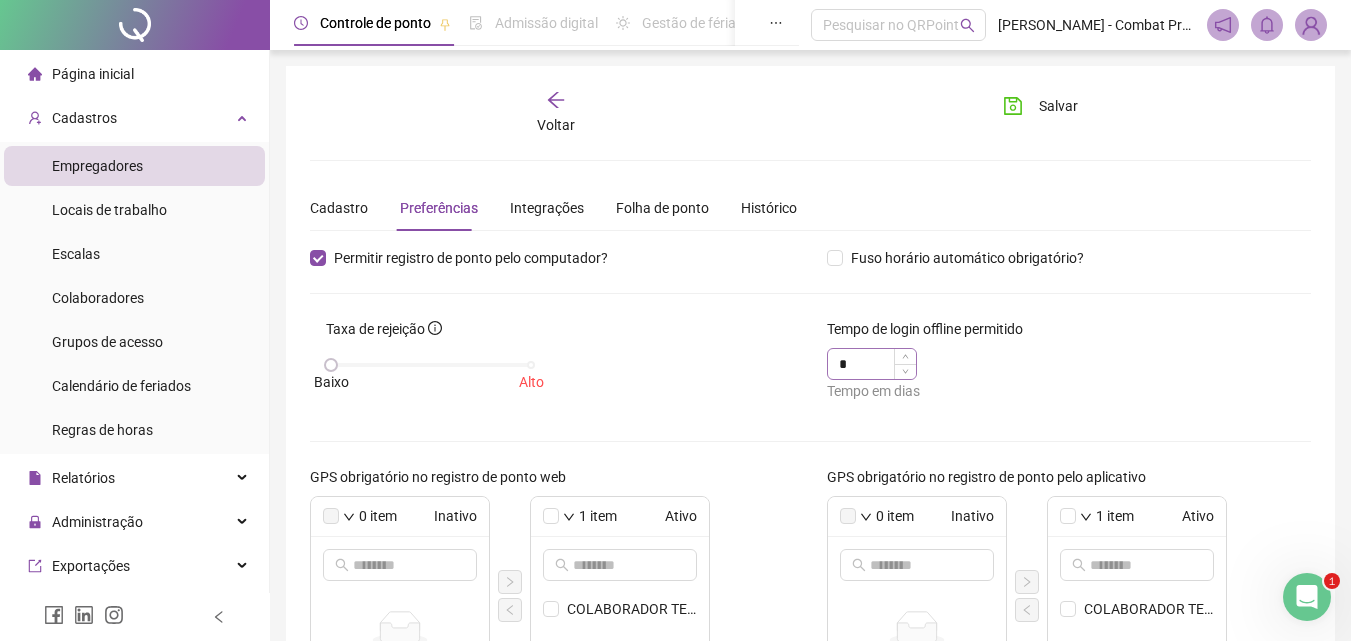 drag, startPoint x: 882, startPoint y: 365, endPoint x: 859, endPoint y: 365, distance: 23 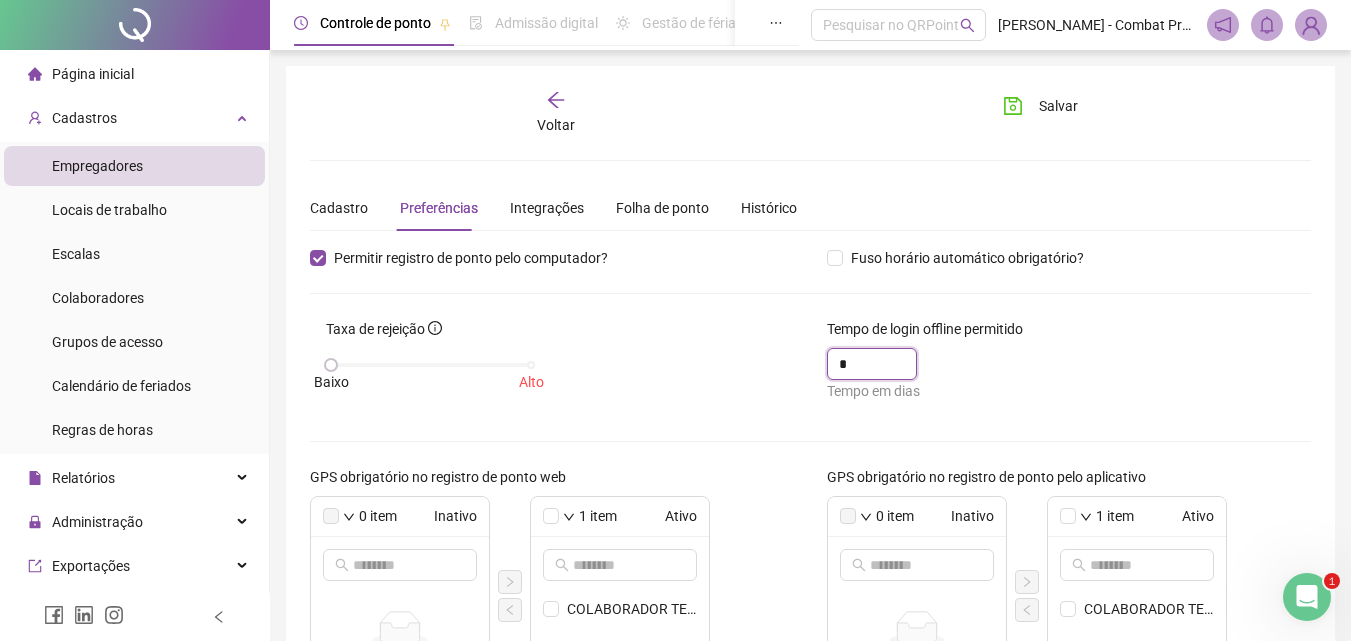 drag, startPoint x: 858, startPoint y: 363, endPoint x: 798, endPoint y: 363, distance: 60 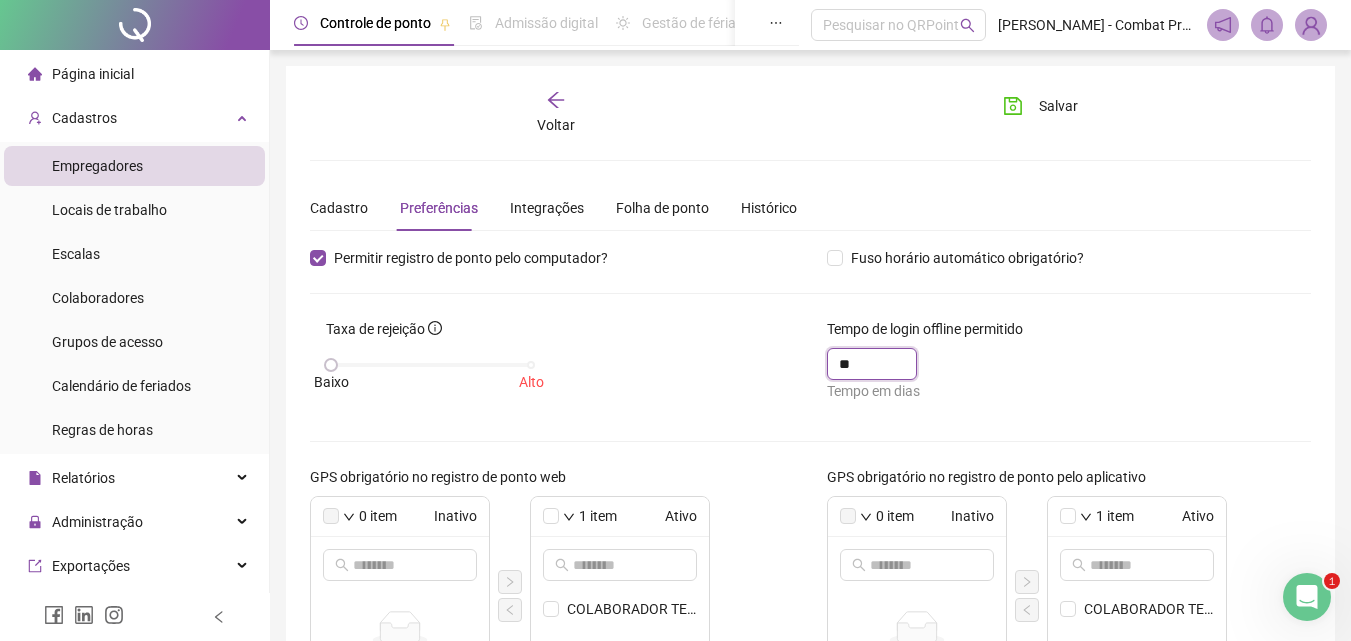 type on "**" 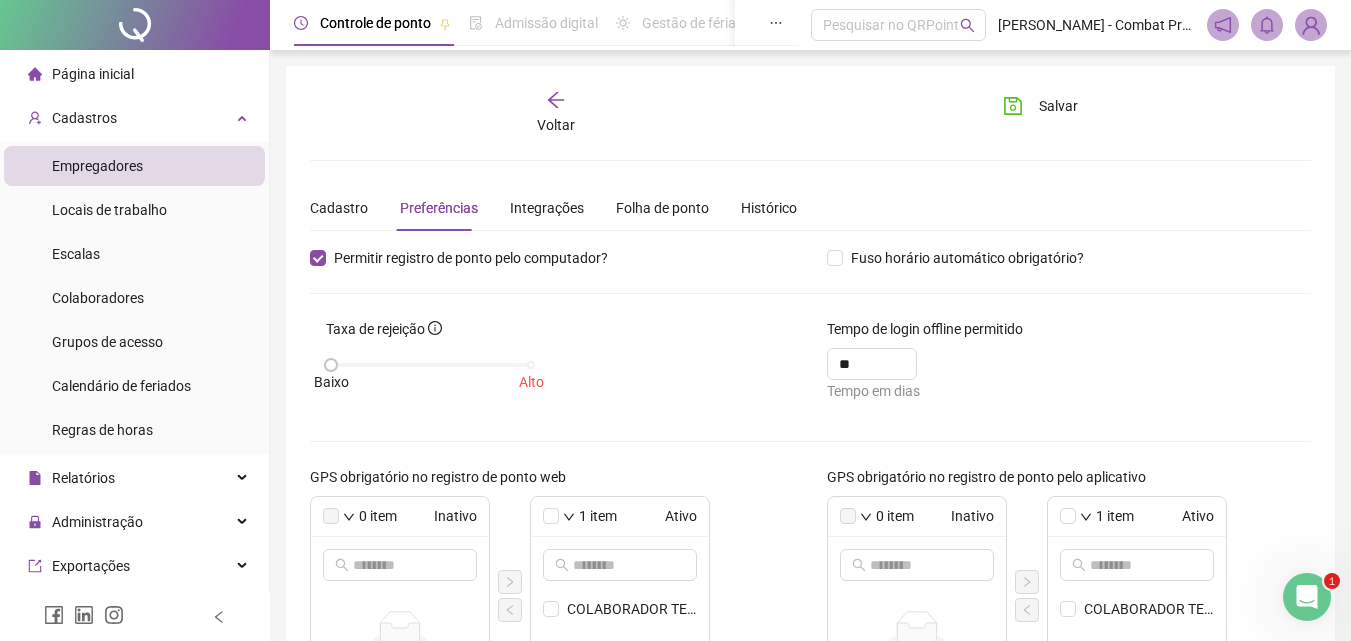 click on "Taxa de rejeição   [GEOGRAPHIC_DATA]" at bounding box center (552, 367) 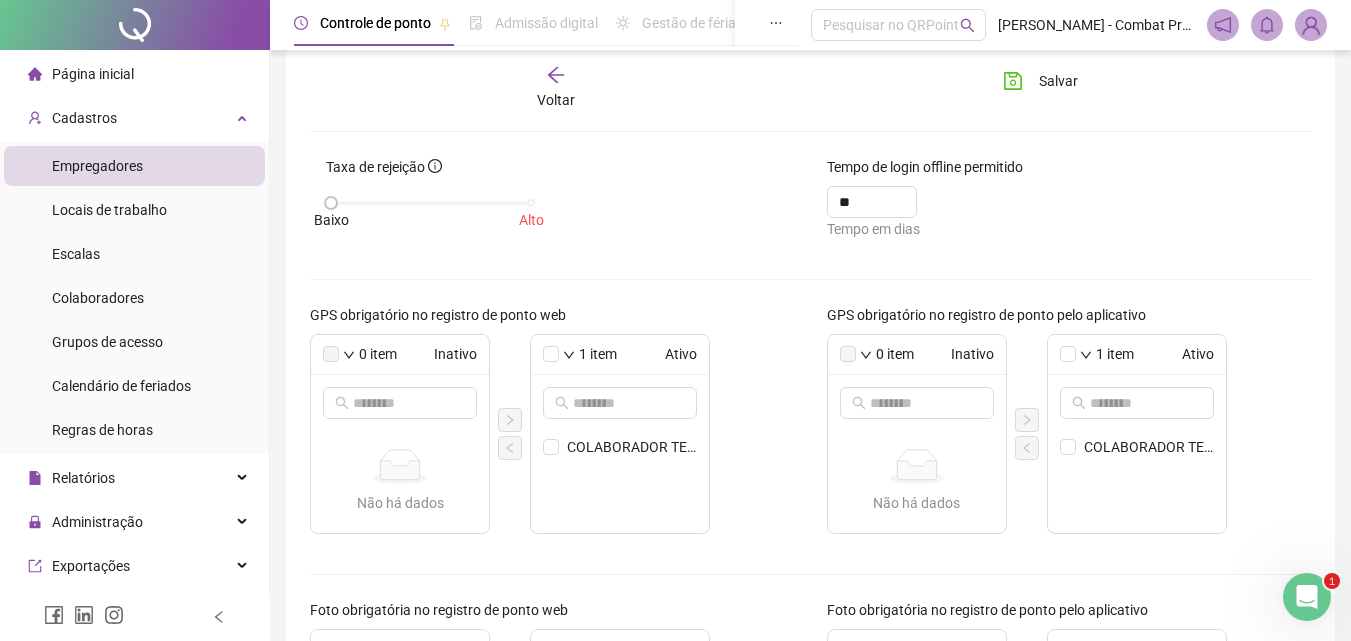 scroll, scrollTop: 200, scrollLeft: 0, axis: vertical 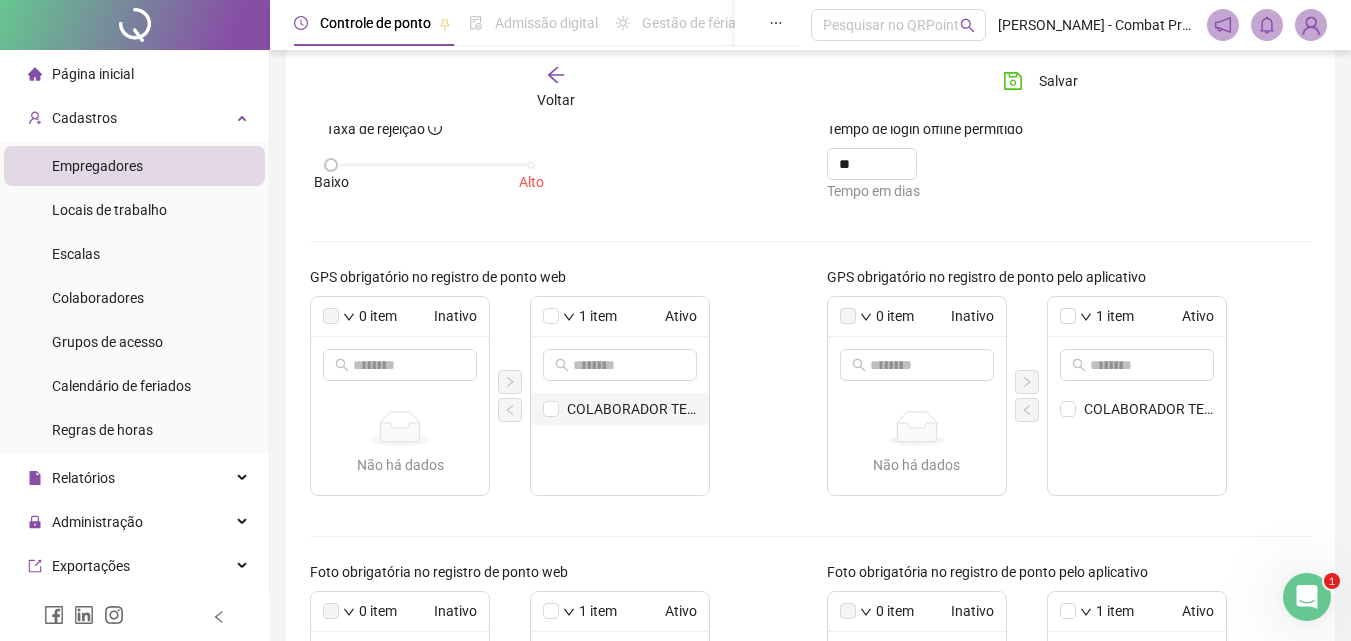 click on "COLABORADOR TESTE" at bounding box center [632, 409] 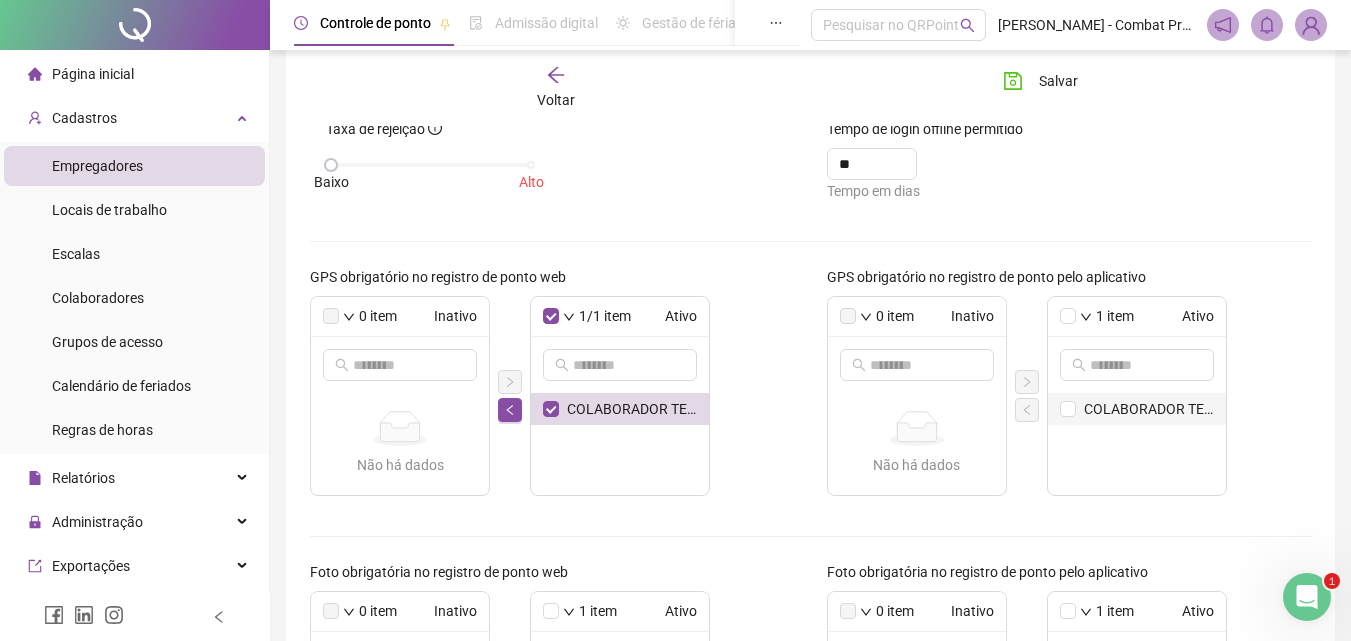 click on "COLABORADOR TESTE" at bounding box center (1149, 409) 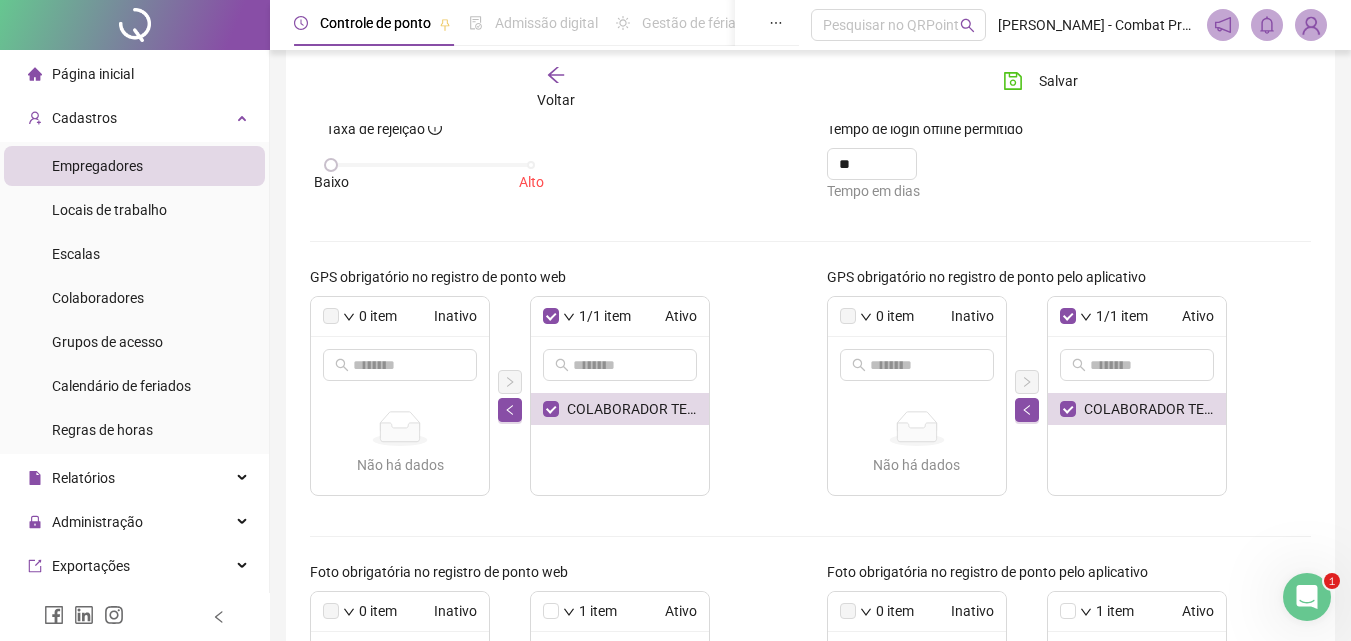 click on "COLABORADOR TESTE" at bounding box center [1137, 444] 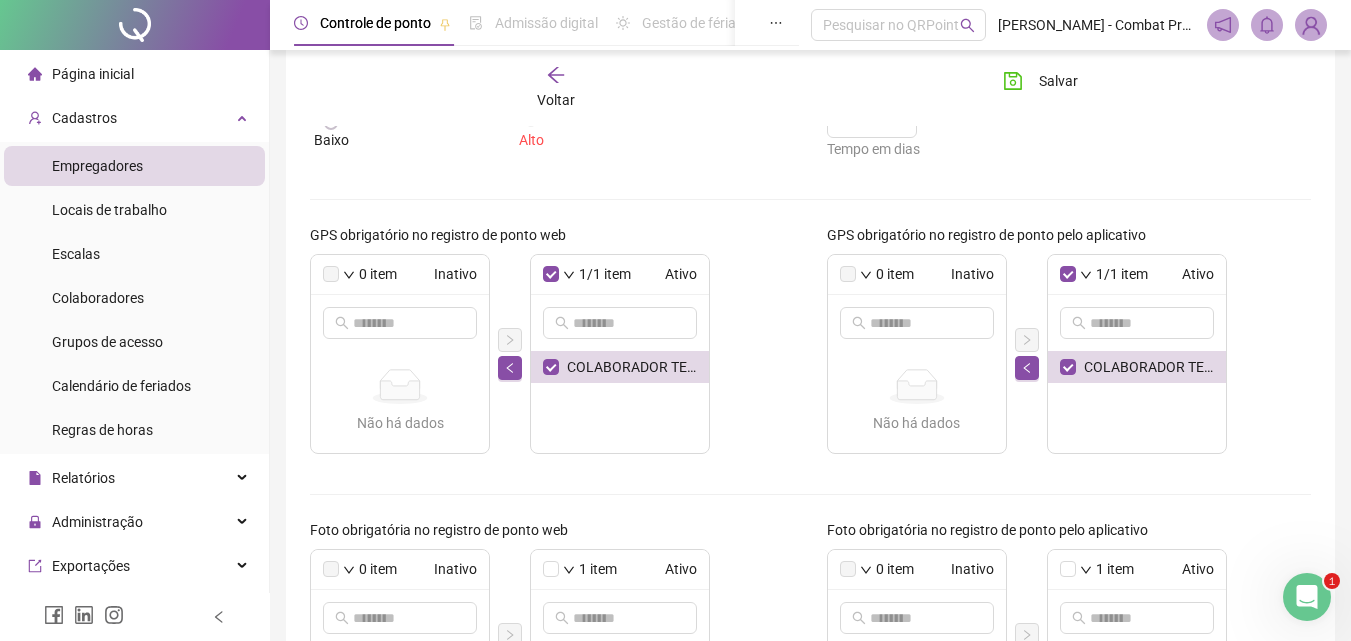 scroll, scrollTop: 0, scrollLeft: 0, axis: both 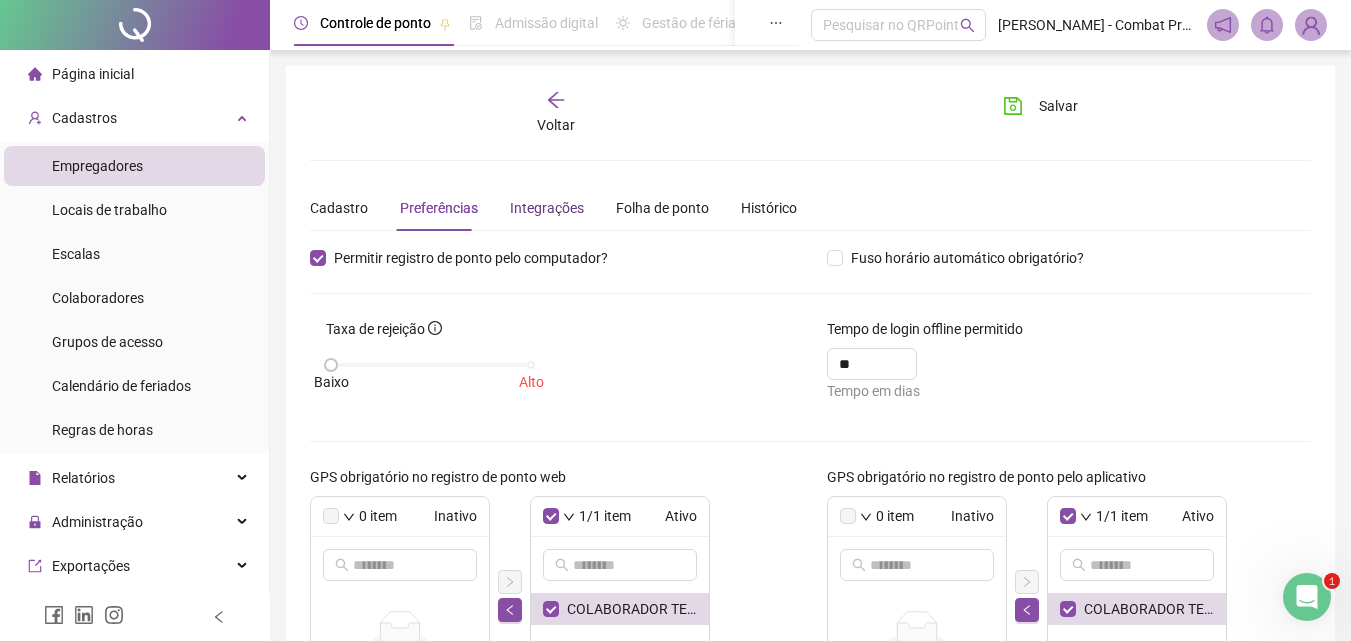 click on "Integrações" at bounding box center [547, 208] 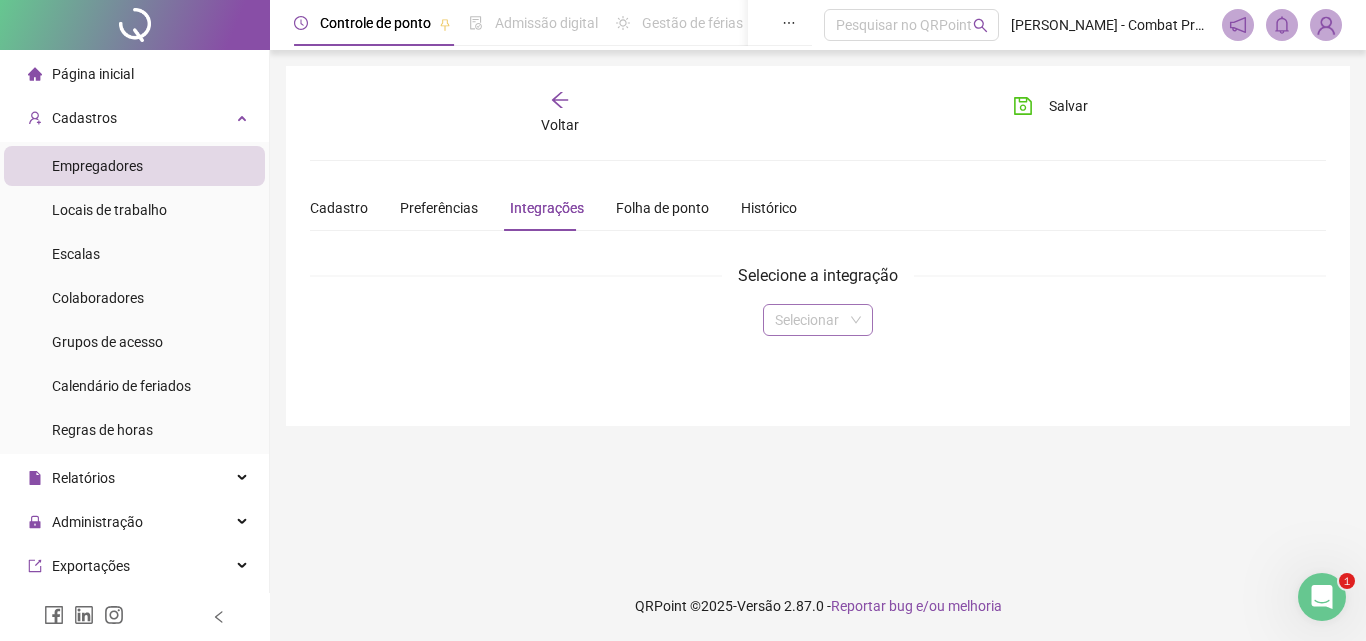 click at bounding box center [812, 320] 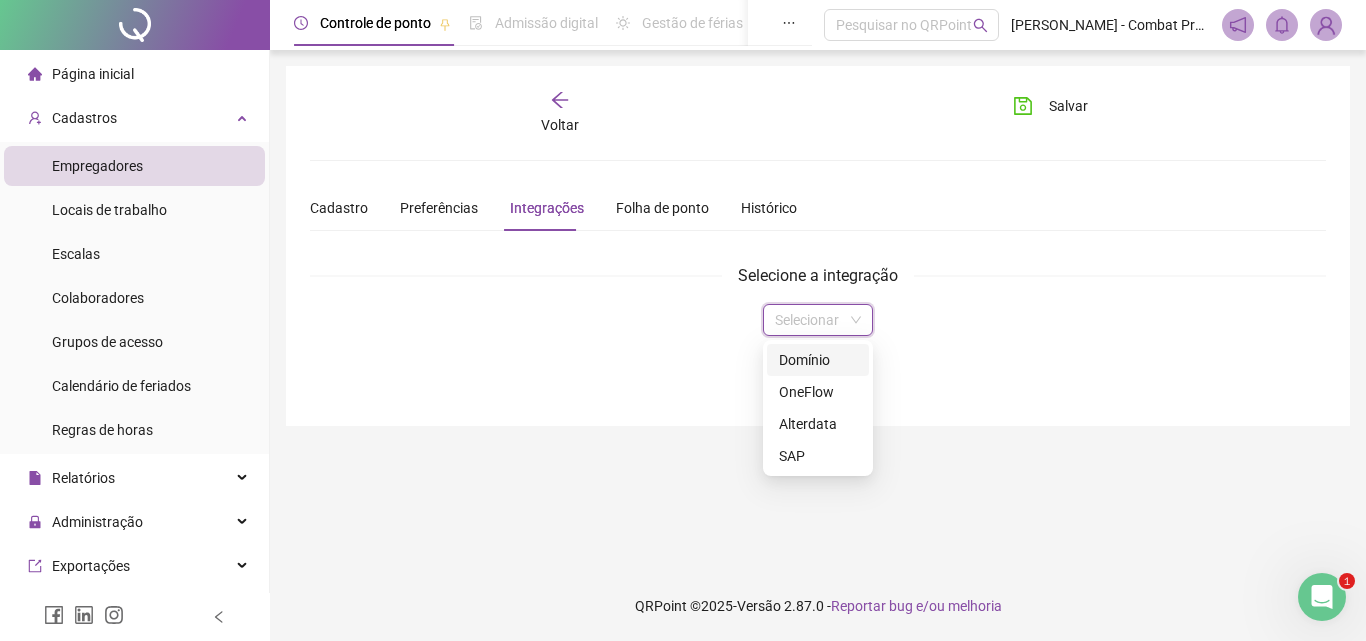 click at bounding box center [812, 320] 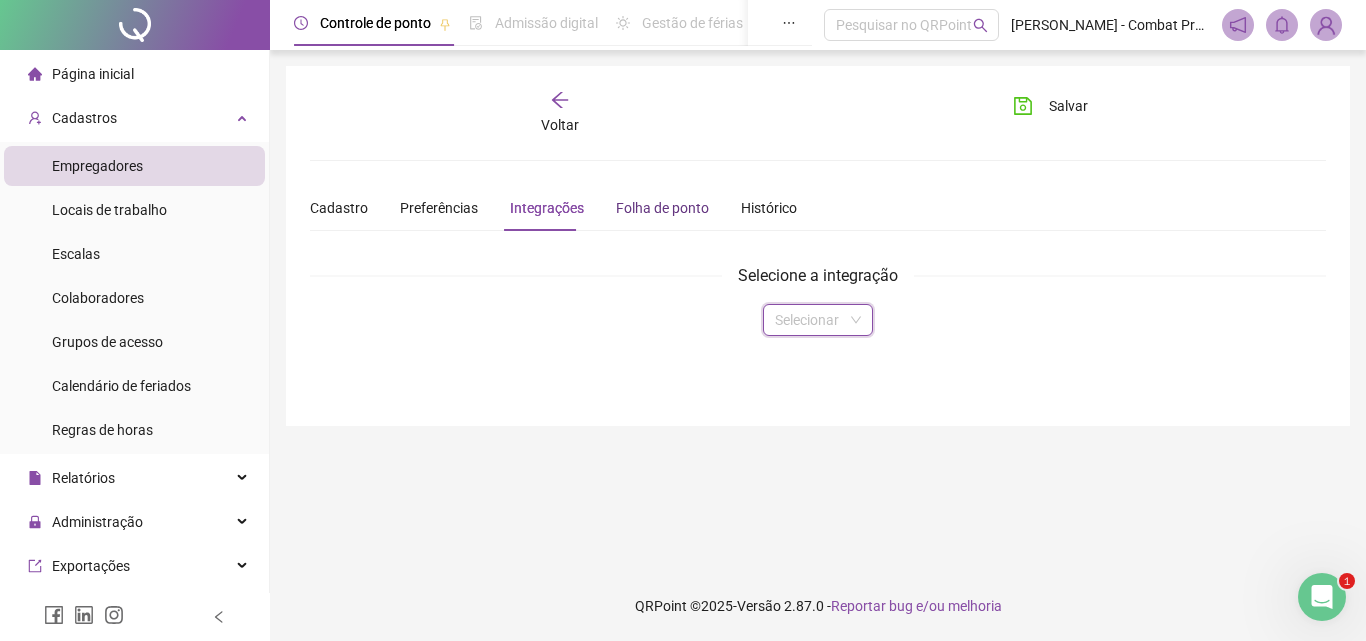 click on "Folha de ponto" at bounding box center [662, 208] 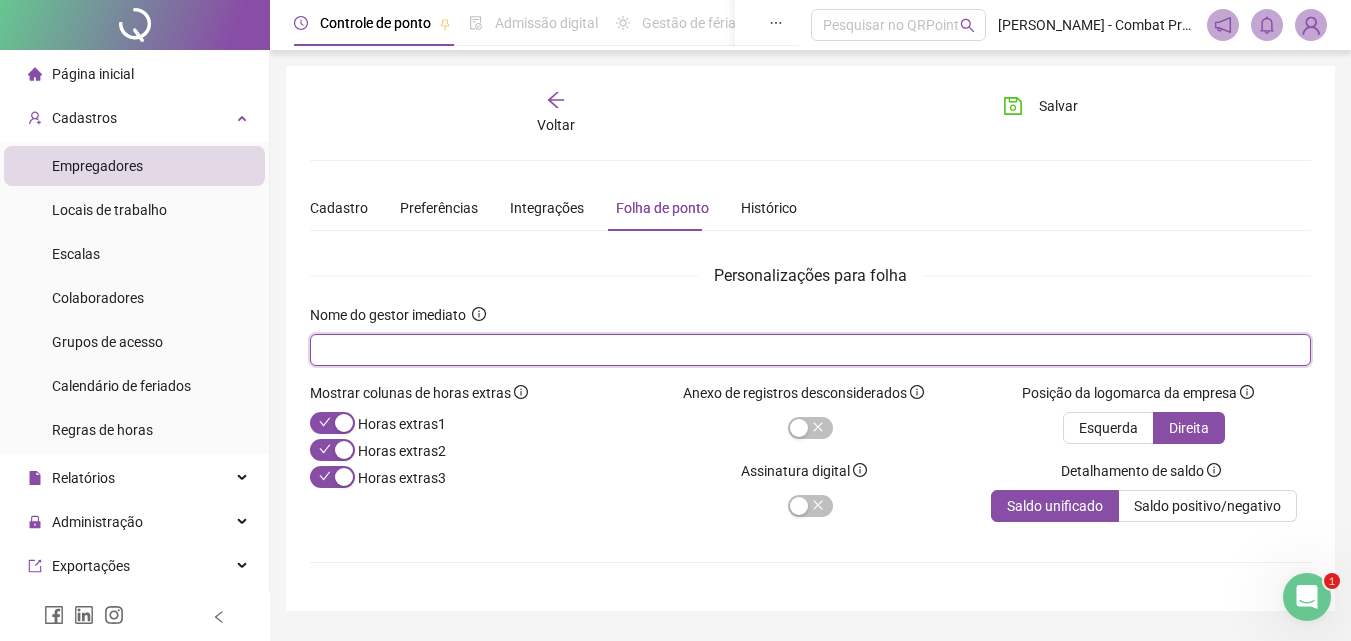 click at bounding box center [808, 350] 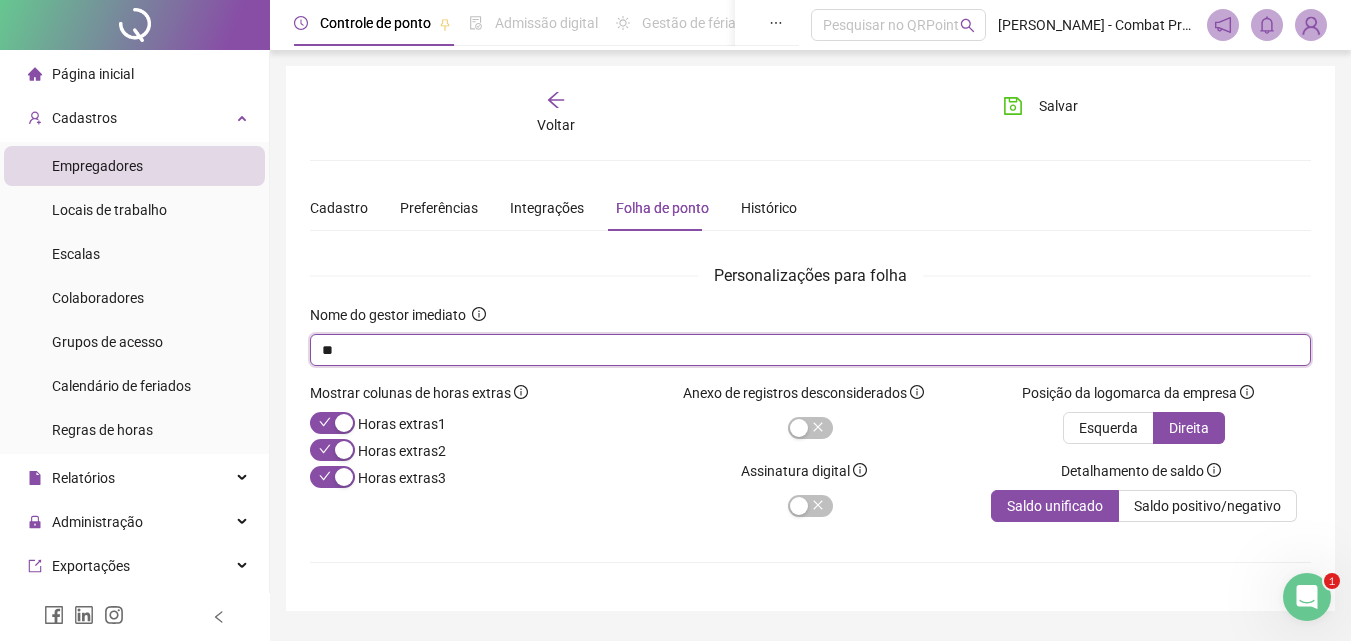 type on "*" 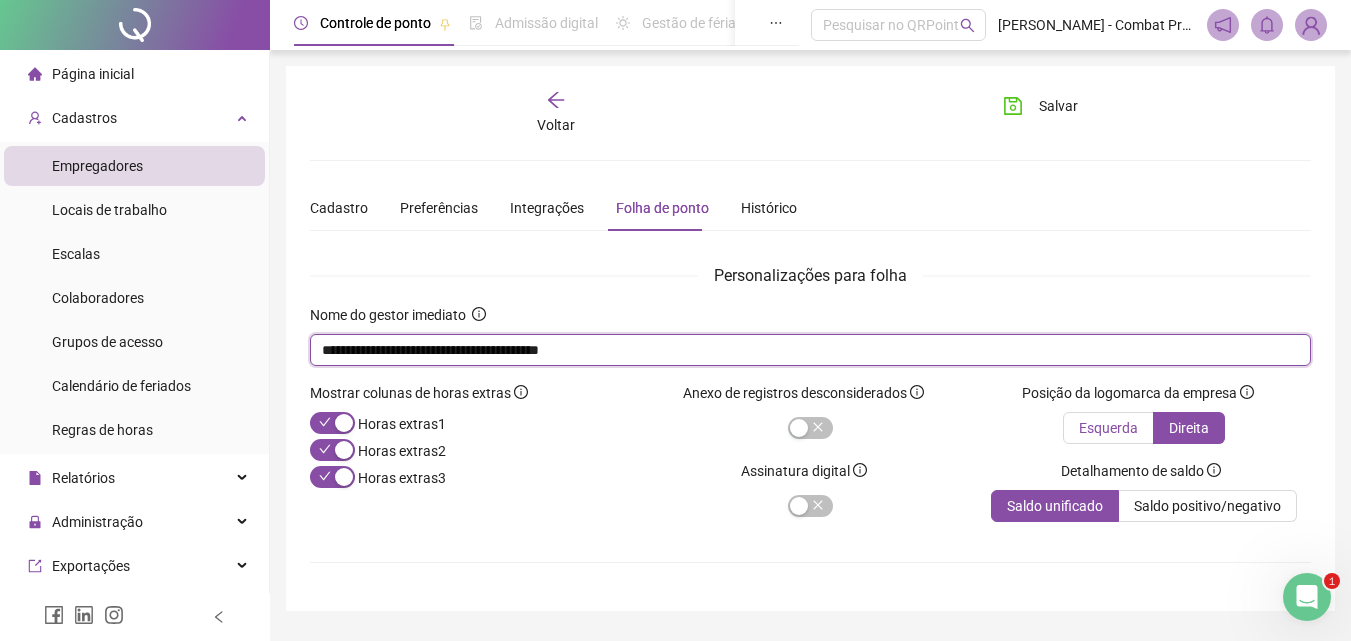 type on "**********" 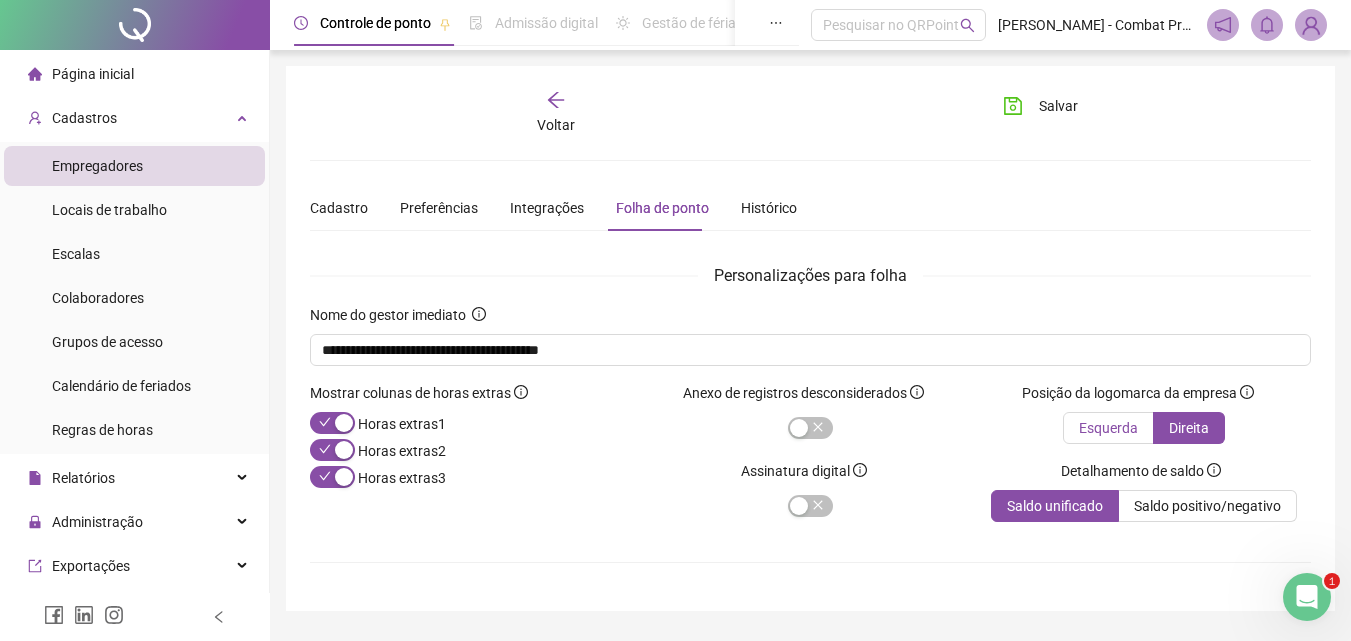 click on "Esquerda" at bounding box center (1108, 428) 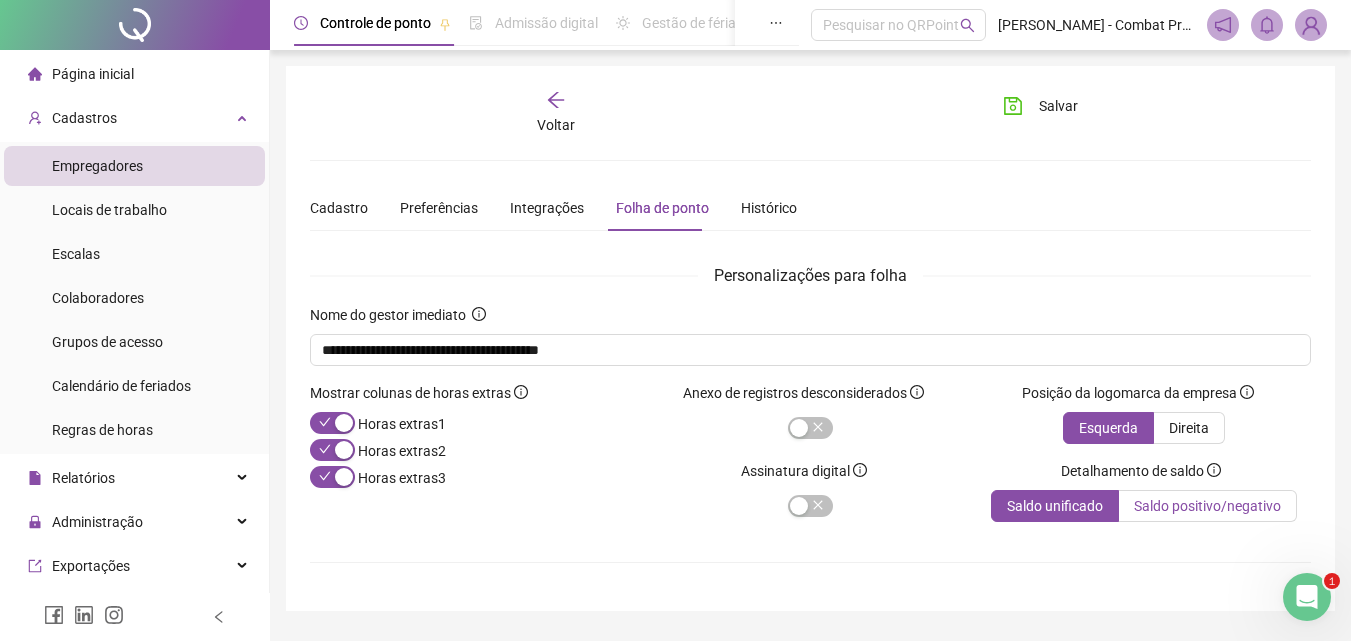 click on "Saldo positivo/negativo" at bounding box center [1207, 506] 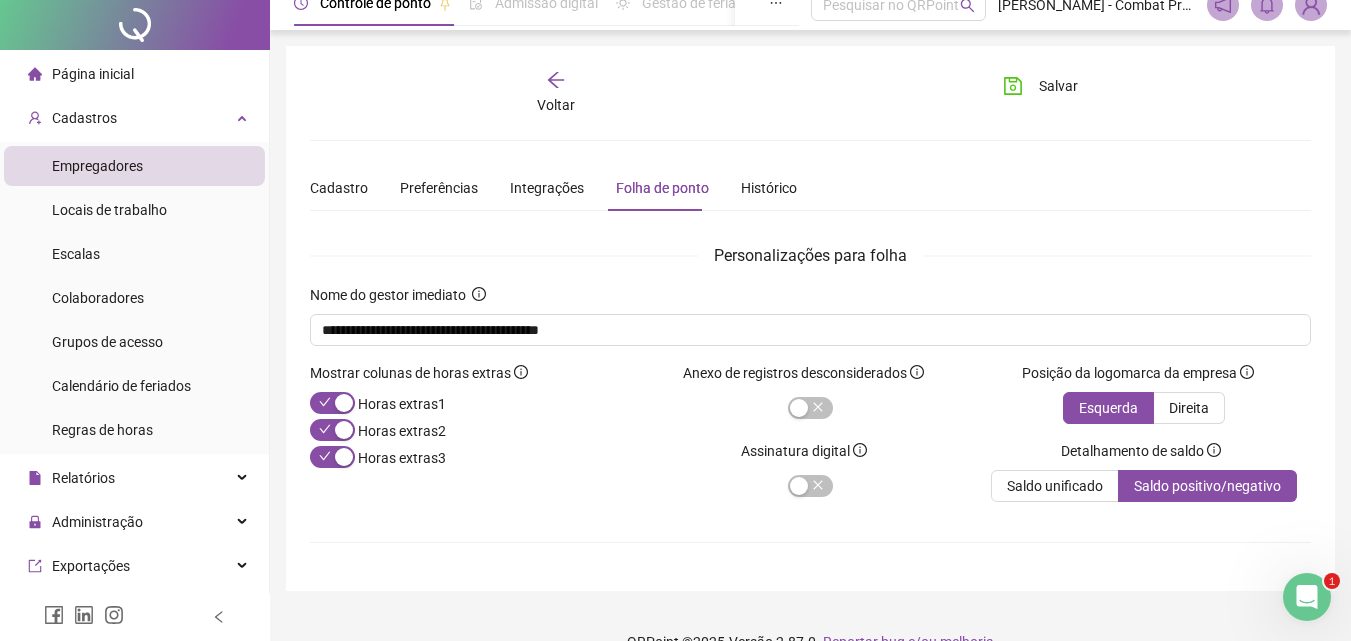 scroll, scrollTop: 0, scrollLeft: 0, axis: both 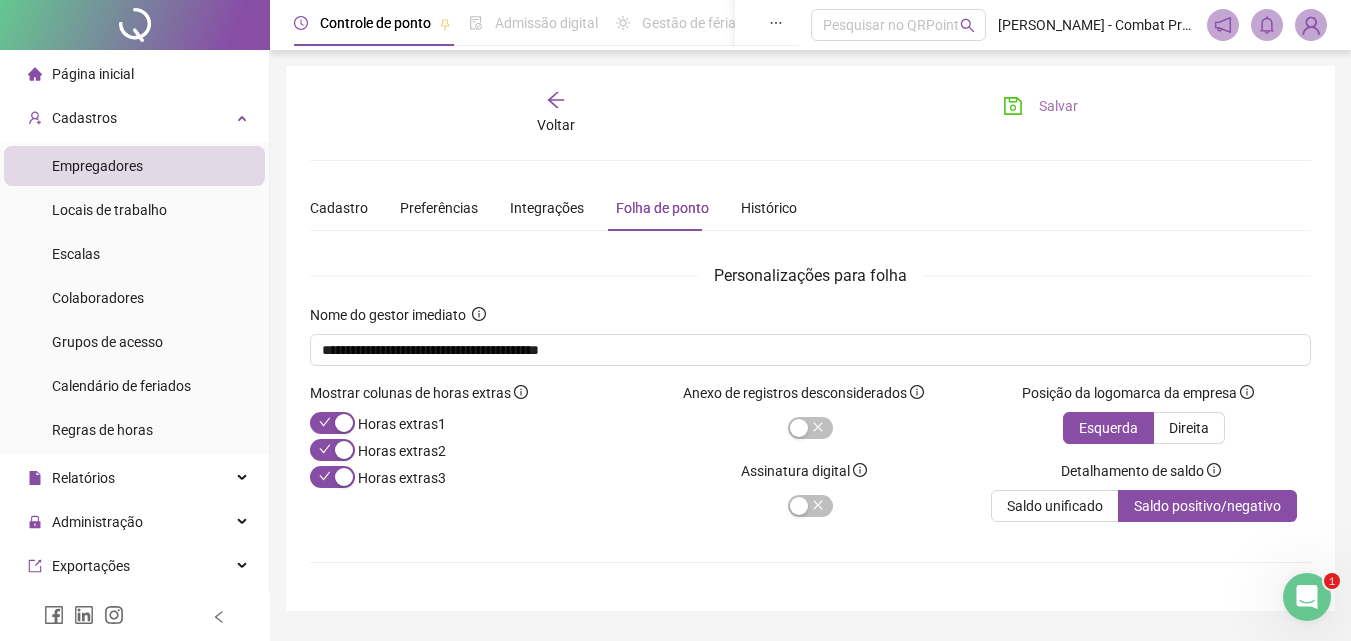 click on "Salvar" at bounding box center (1040, 106) 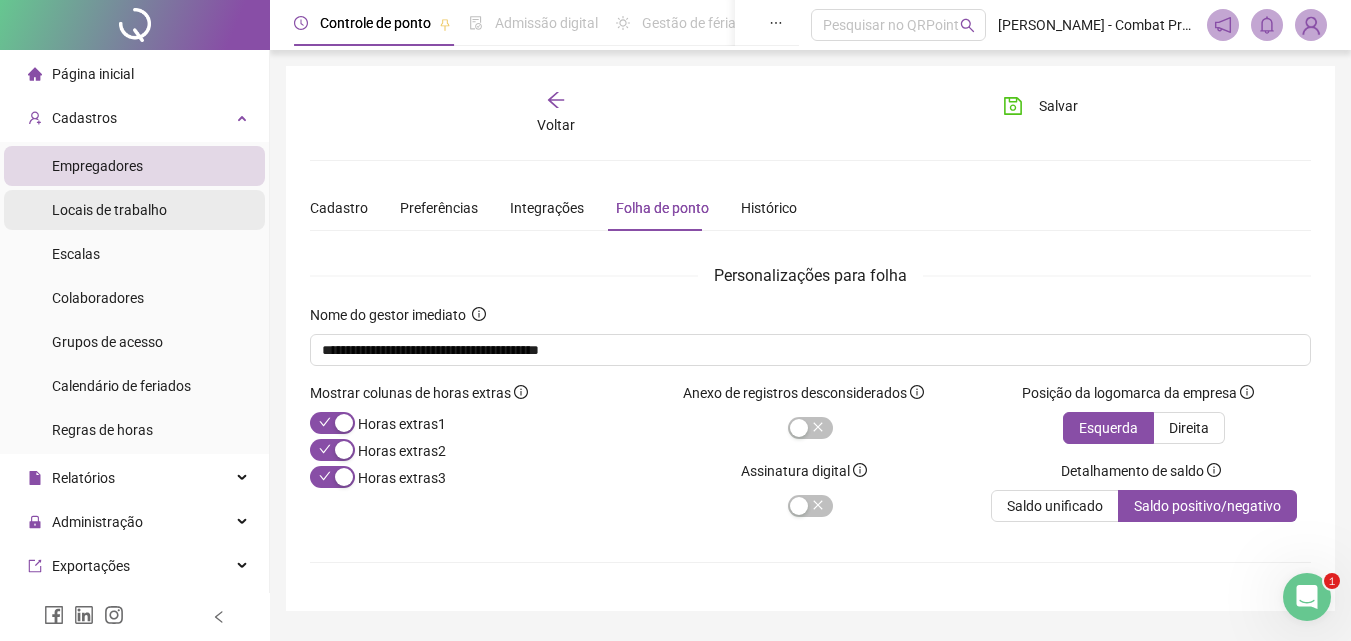 click on "Locais de trabalho" at bounding box center [134, 210] 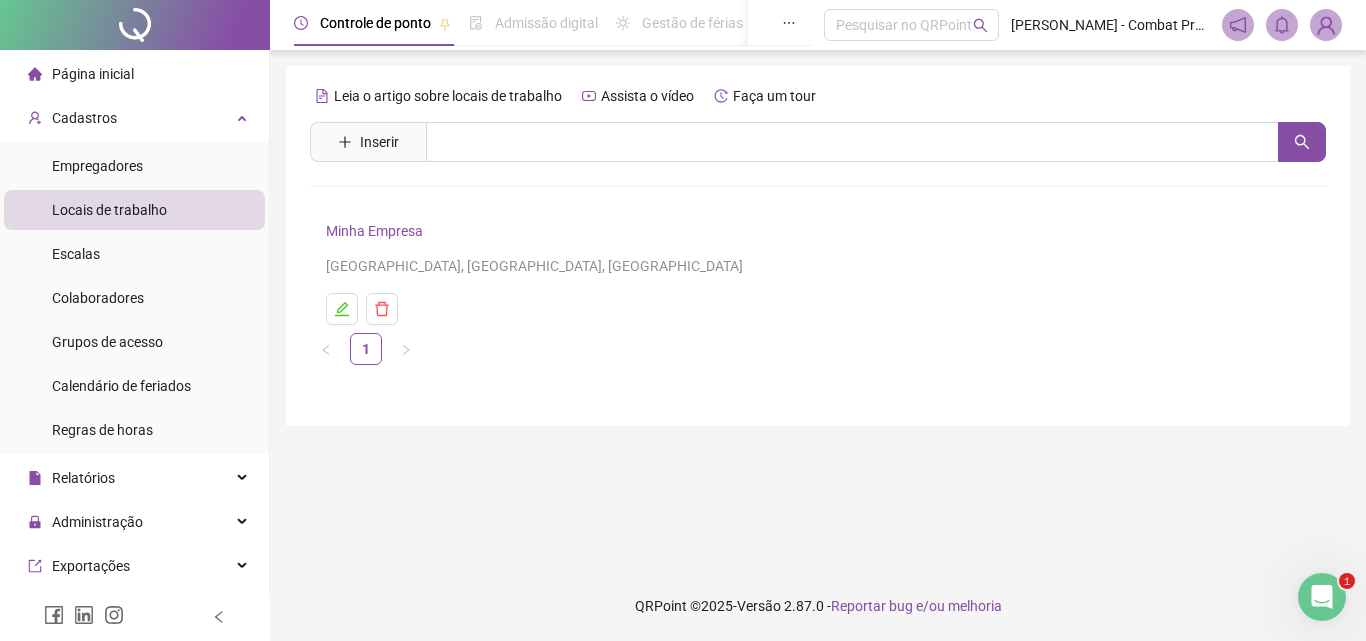 click on "Minha Empresa" at bounding box center [374, 231] 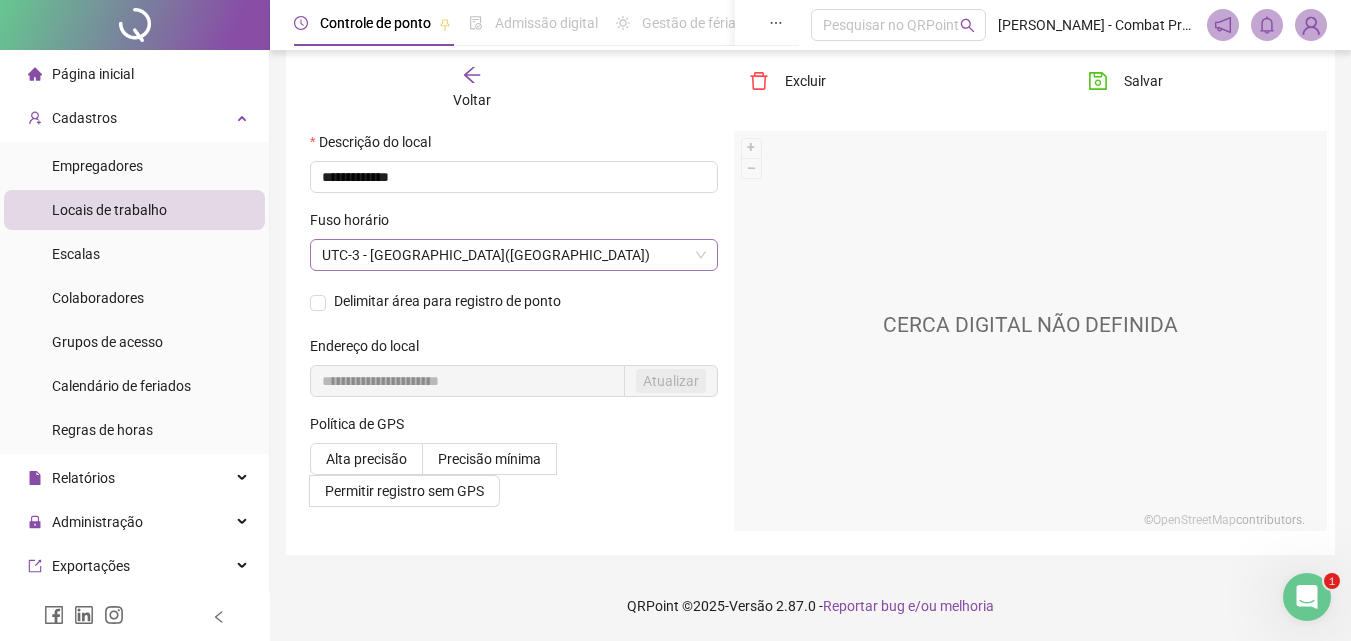 scroll, scrollTop: 0, scrollLeft: 0, axis: both 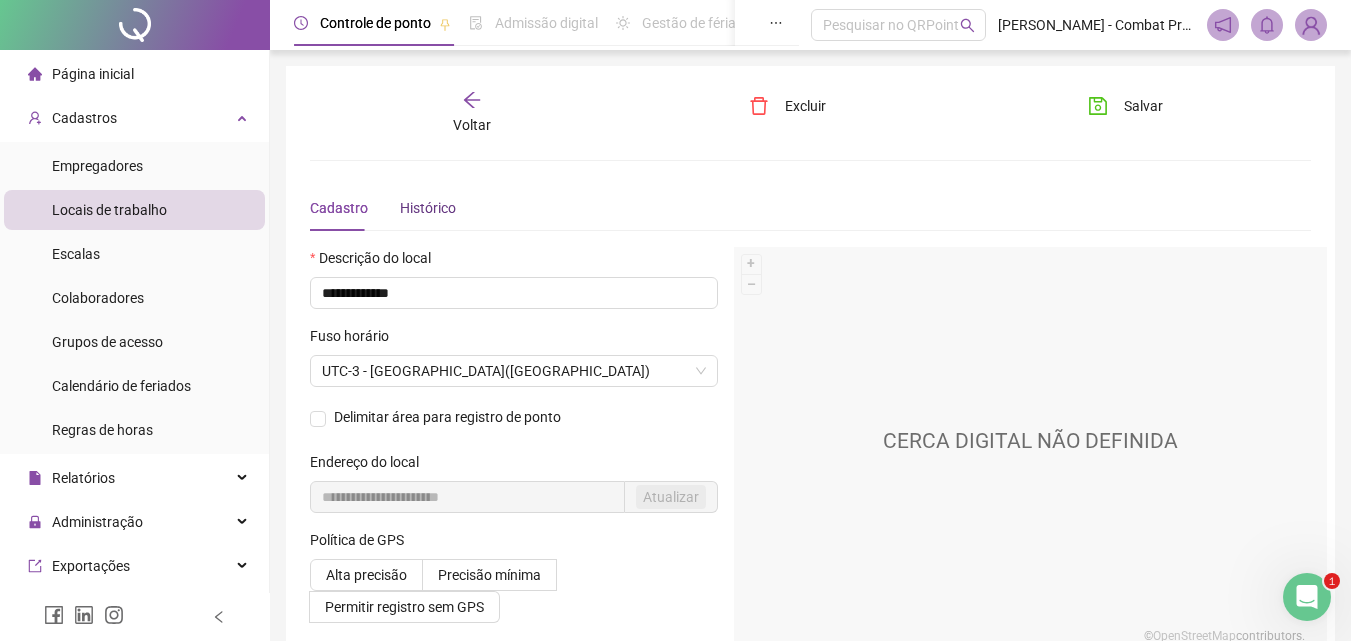 click on "Histórico" at bounding box center (428, 208) 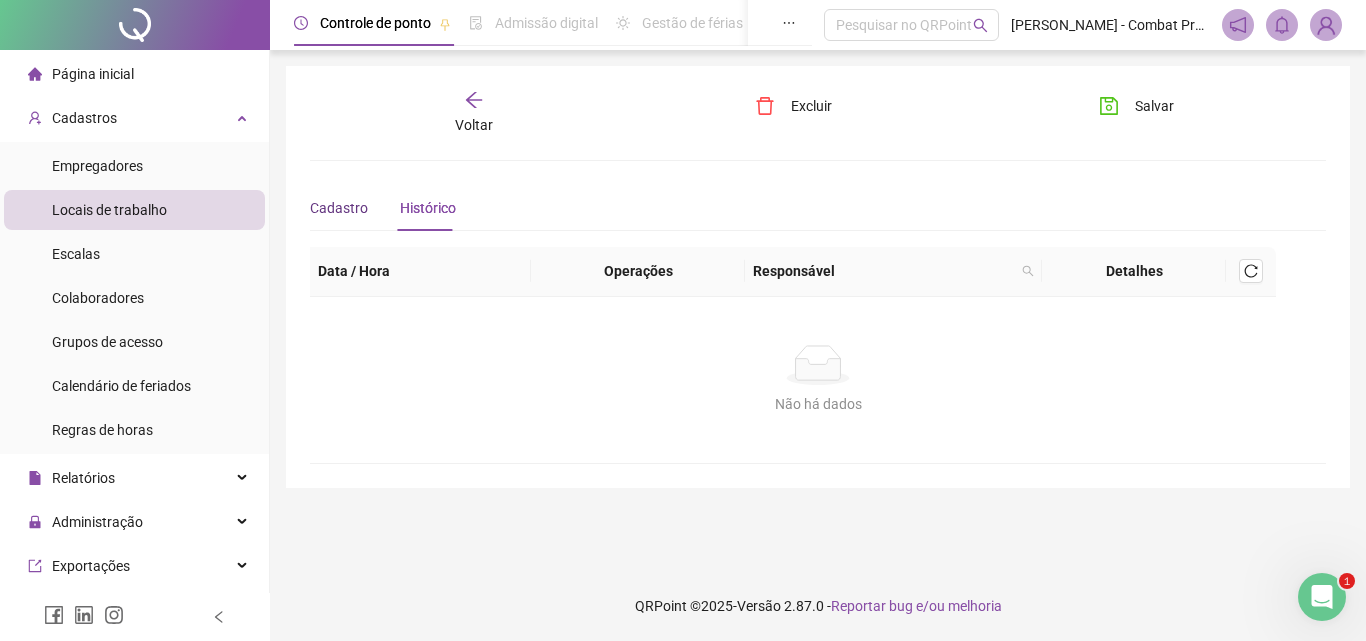 click on "Cadastro" at bounding box center (339, 208) 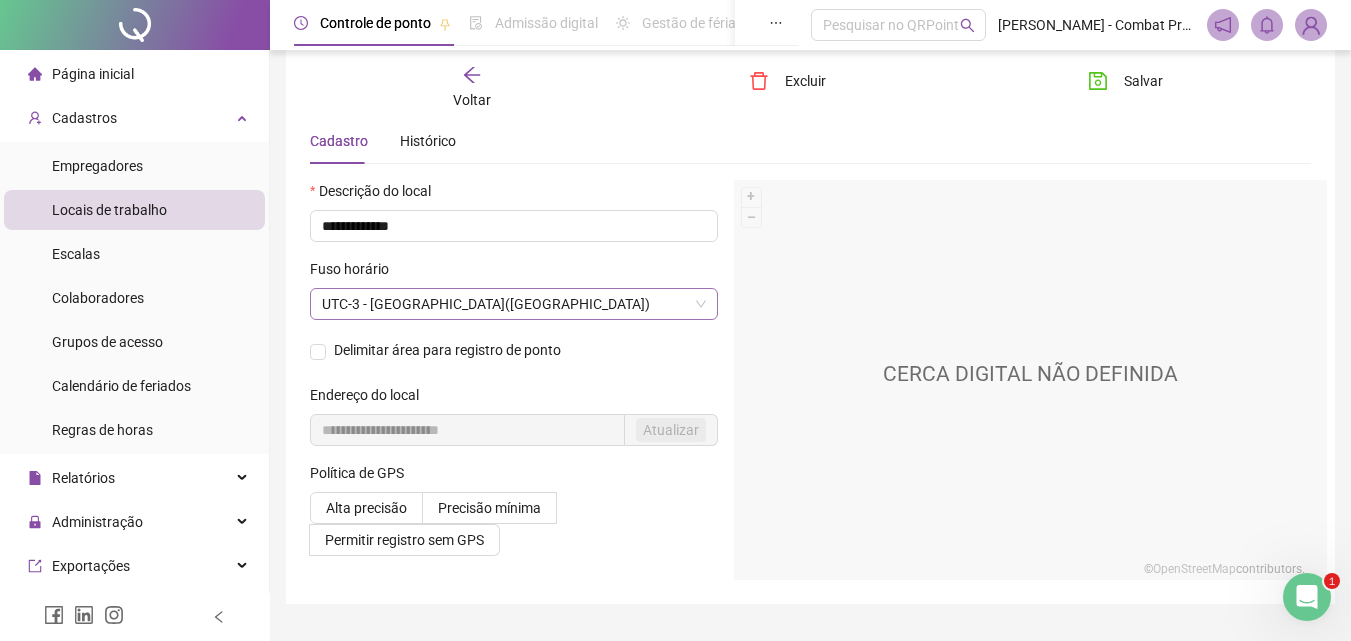 scroll, scrollTop: 100, scrollLeft: 0, axis: vertical 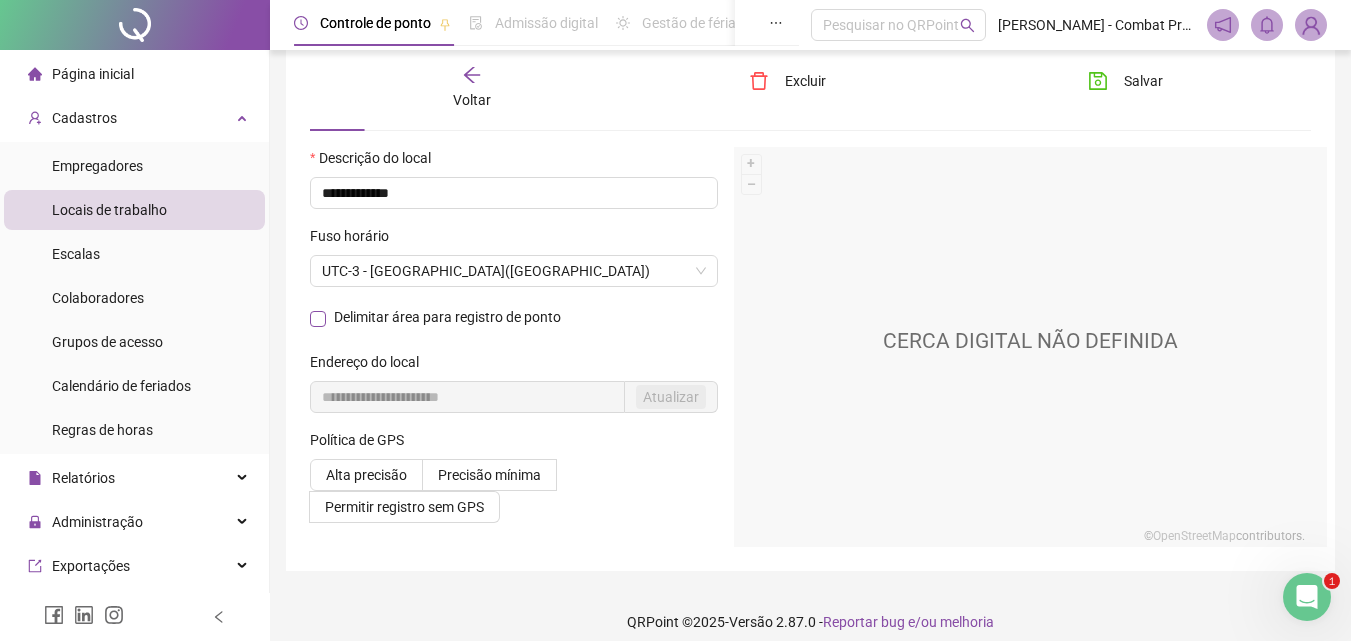click on "Delimitar área para registro de ponto" at bounding box center [447, 317] 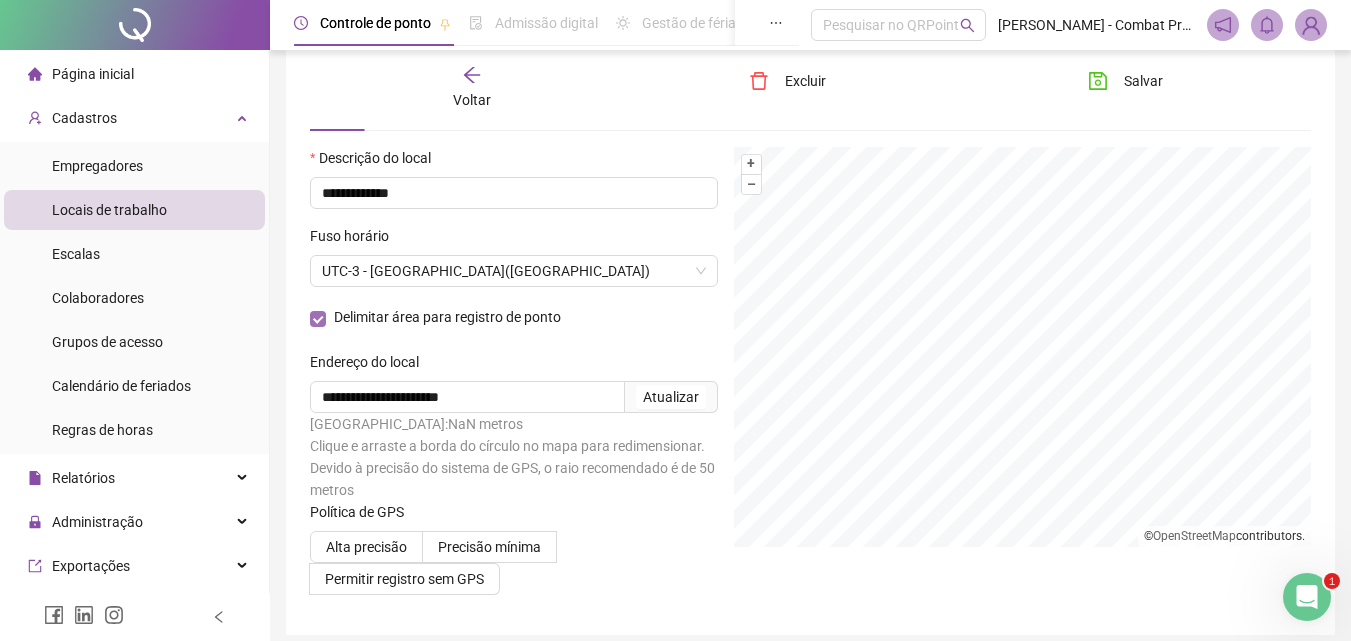 click on "Delimitar área para registro de ponto" at bounding box center (447, 317) 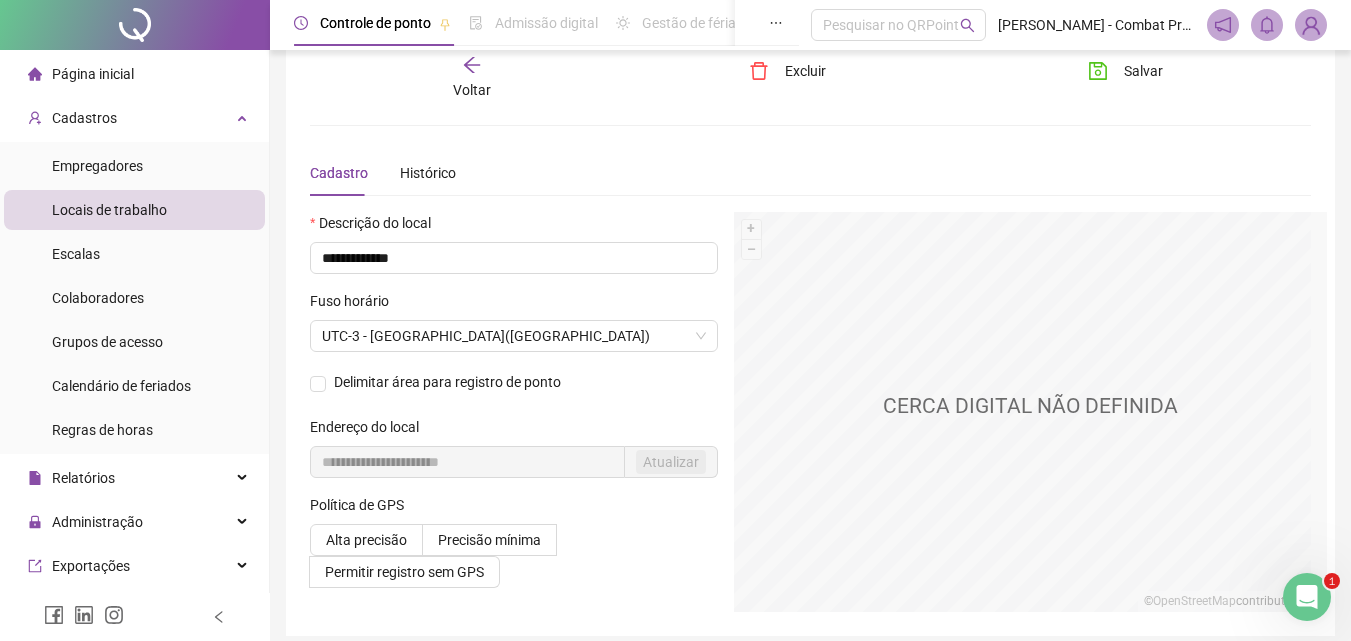scroll, scrollTop: 0, scrollLeft: 0, axis: both 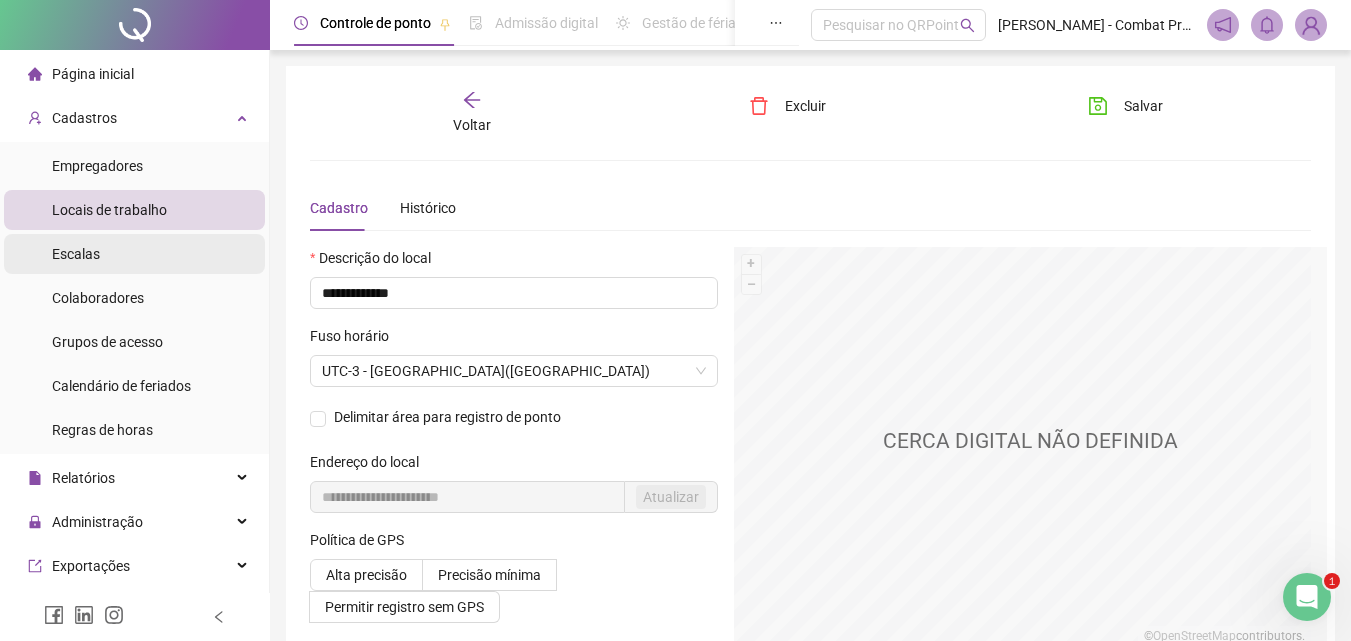 click on "Escalas" at bounding box center [134, 254] 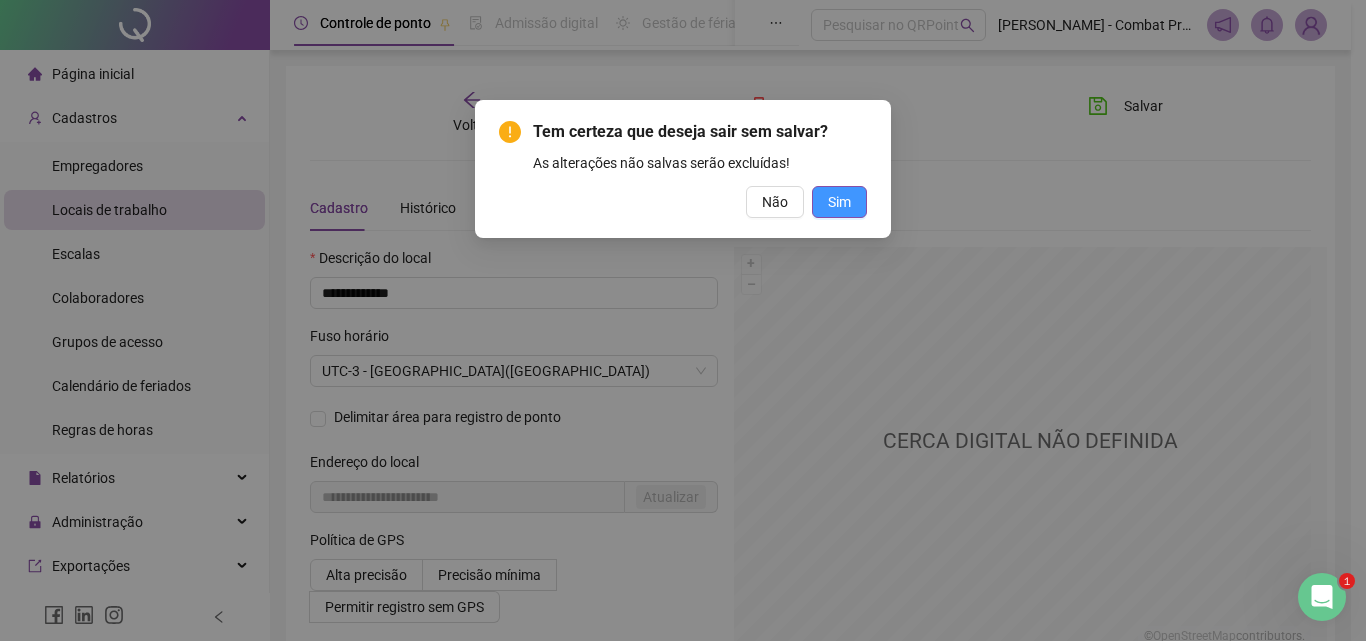 click on "Sim" at bounding box center (839, 202) 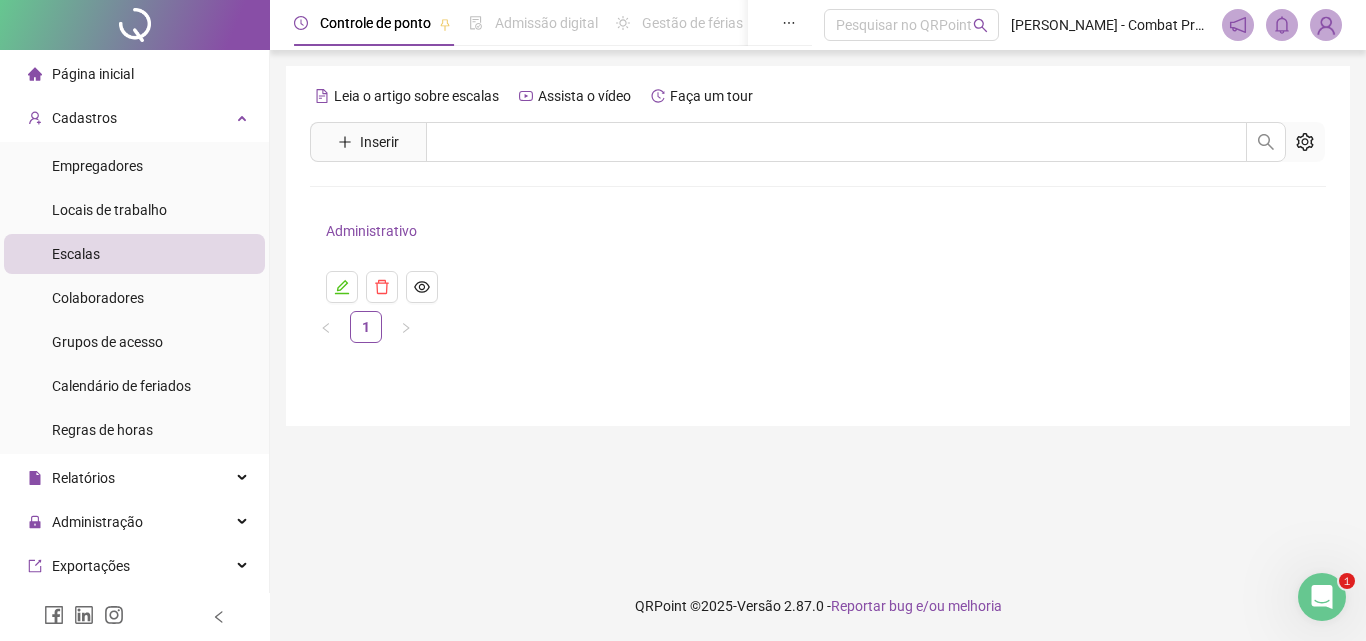 click on "Escalas" at bounding box center [76, 254] 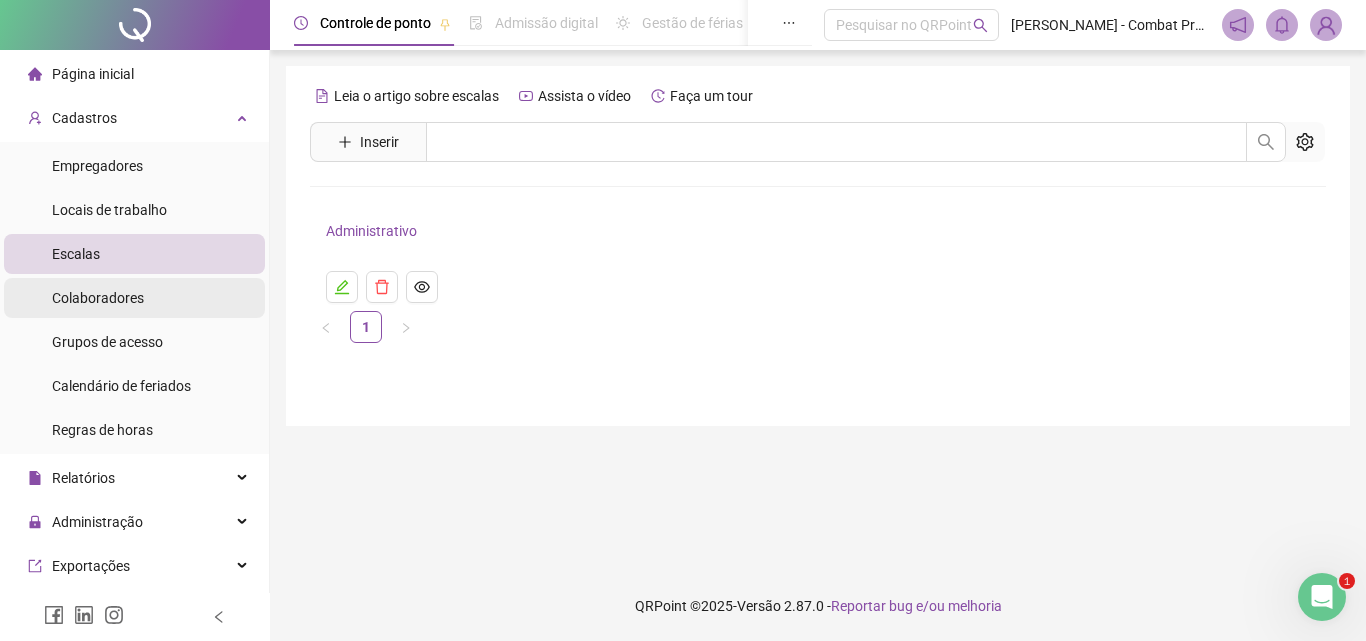 click on "Colaboradores" at bounding box center [98, 298] 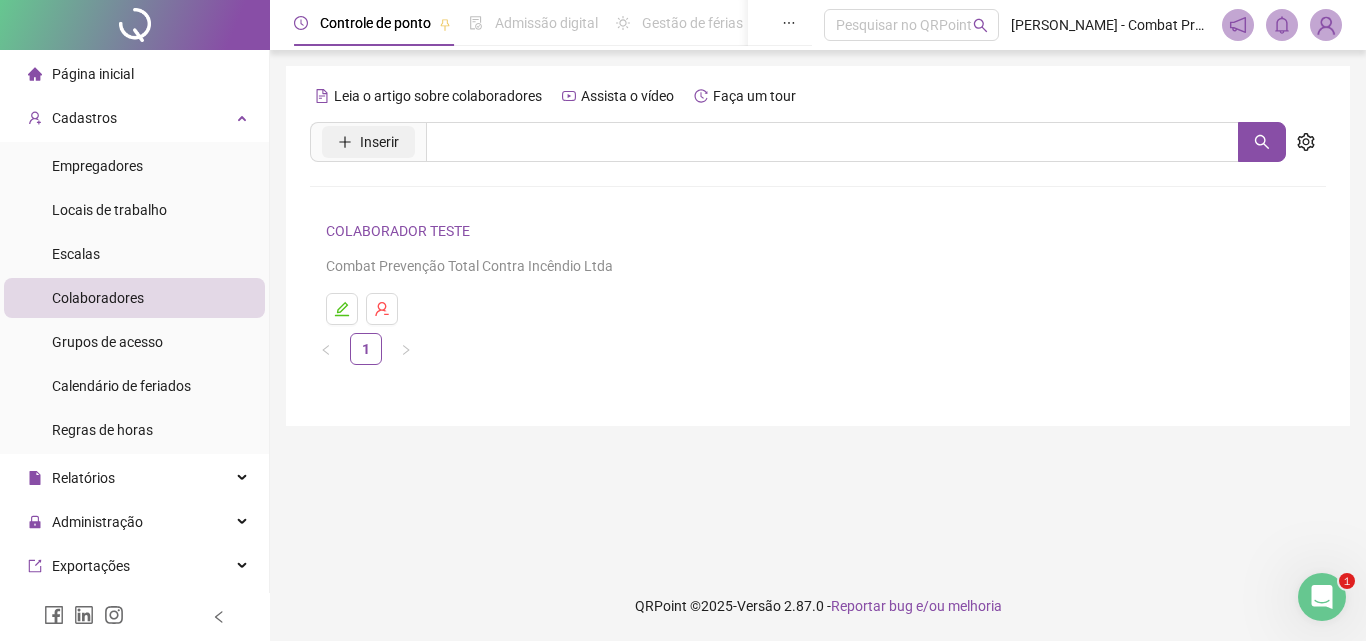 click 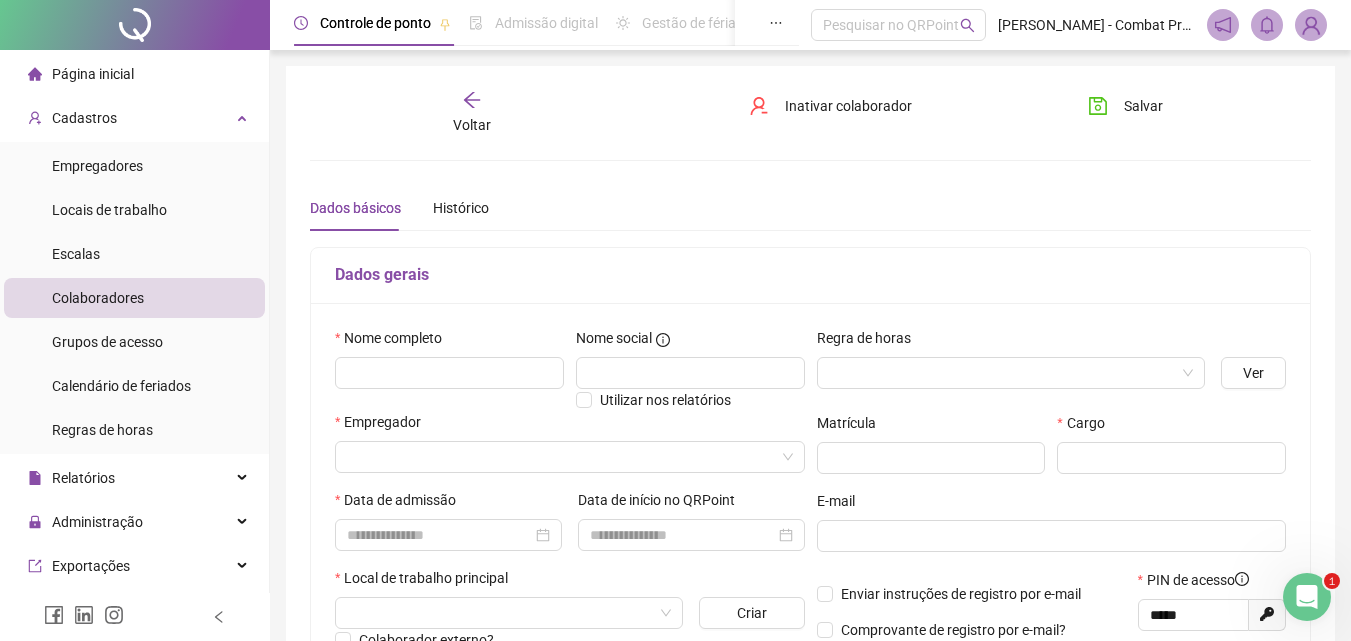 type on "*****" 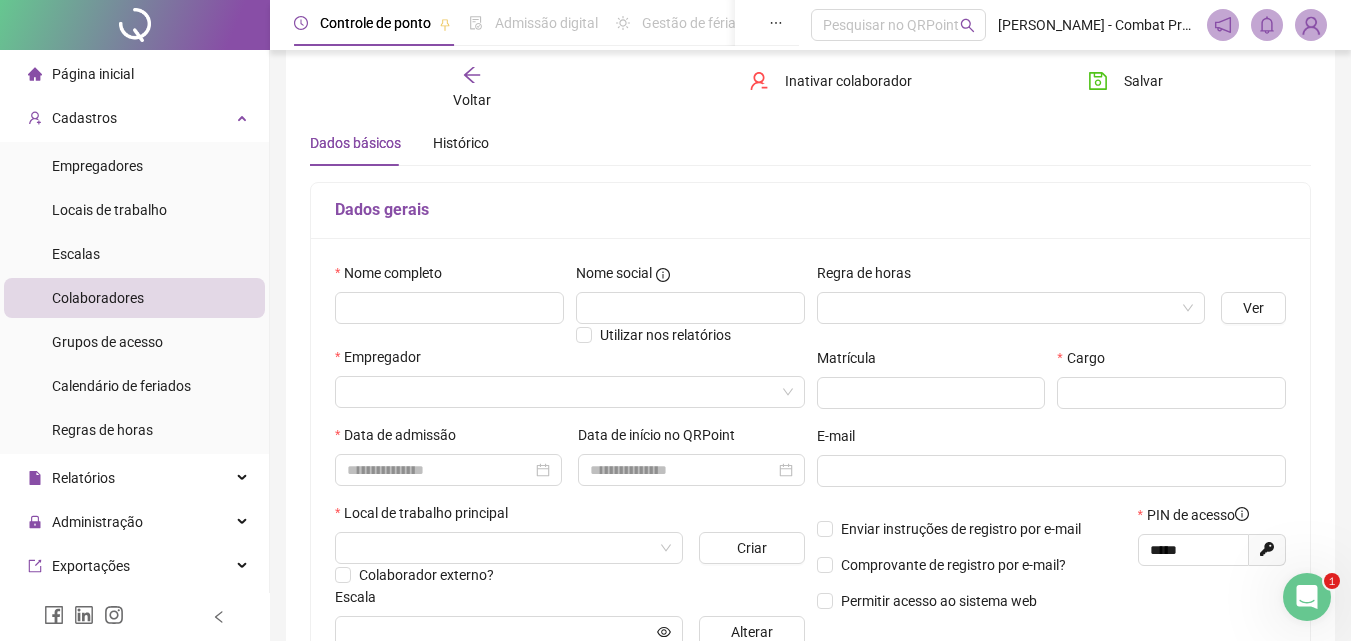 scroll, scrollTop: 100, scrollLeft: 0, axis: vertical 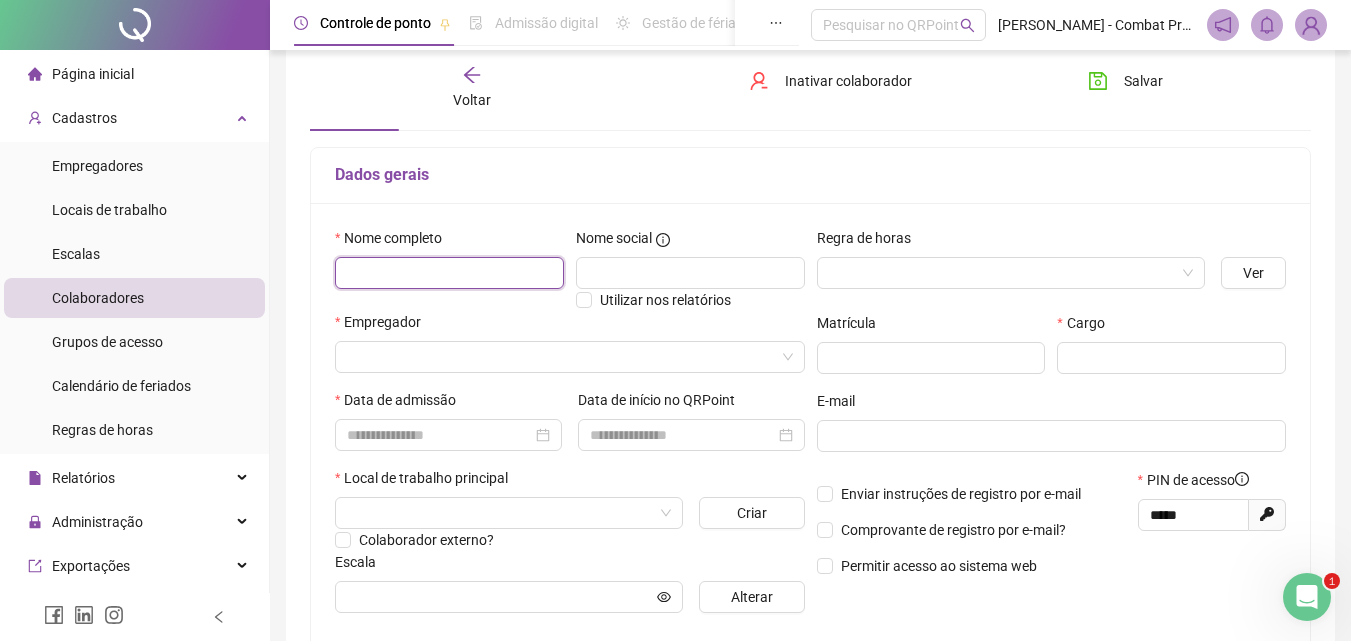 click at bounding box center [449, 273] 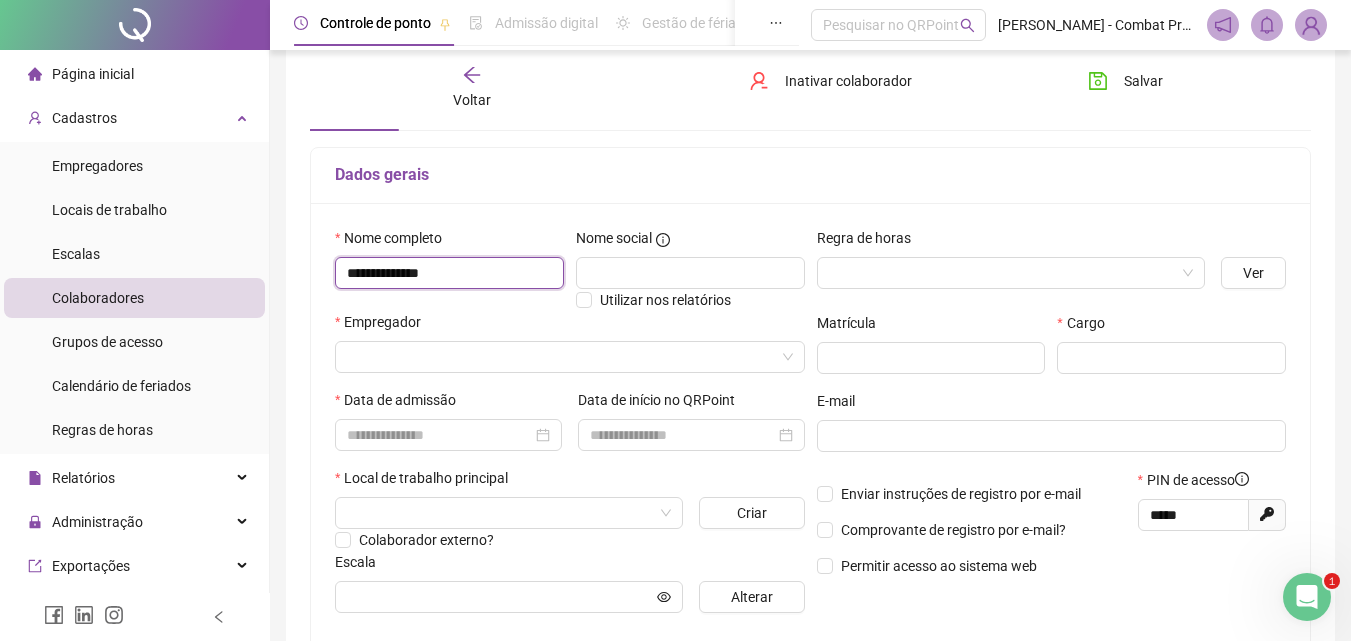 type on "**********" 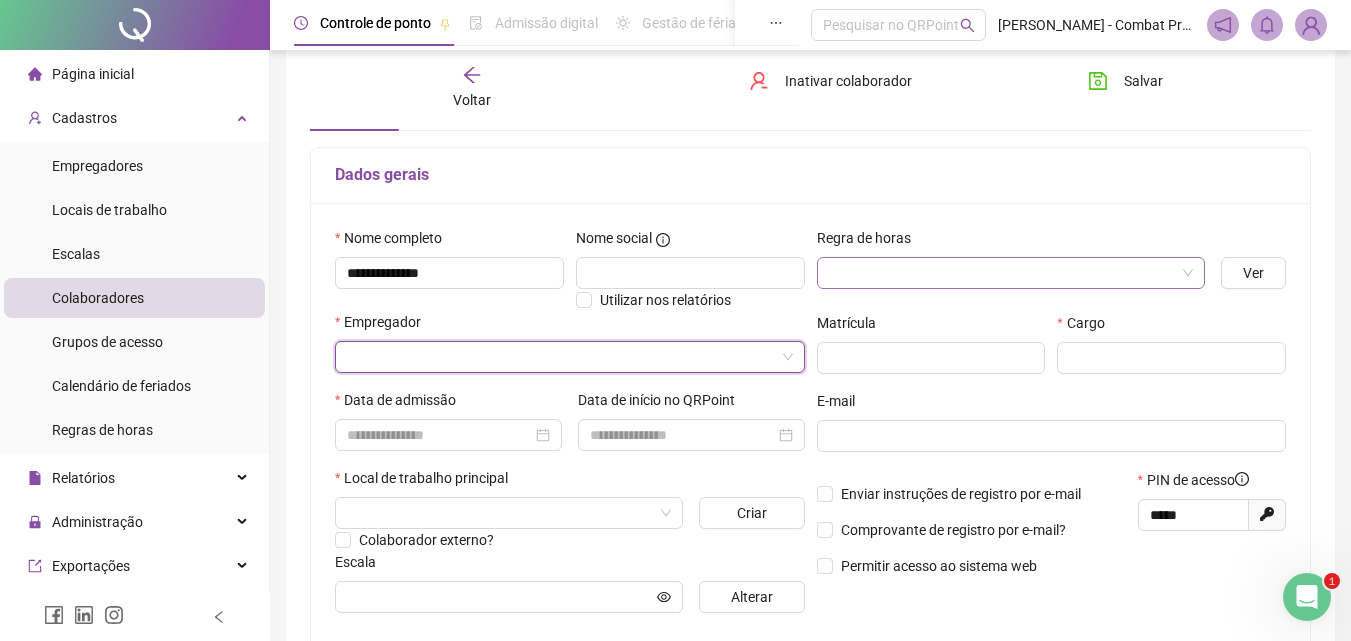 click at bounding box center [1005, 273] 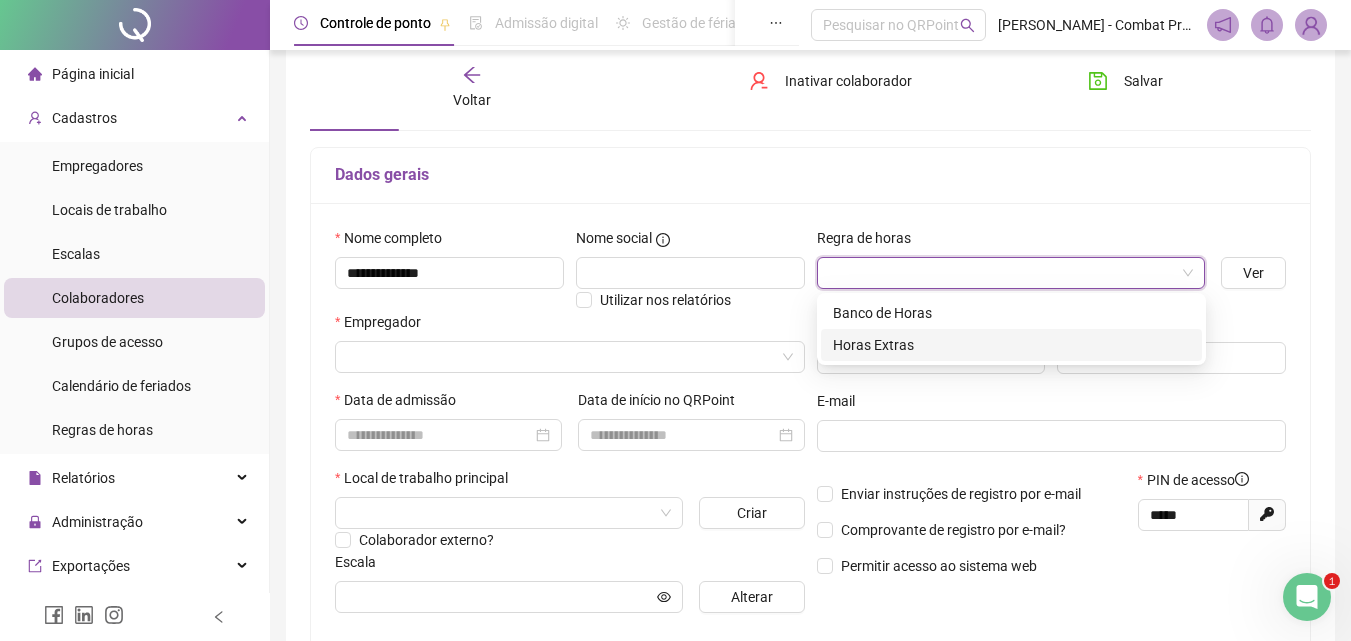 click on "Horas Extras" at bounding box center [1011, 345] 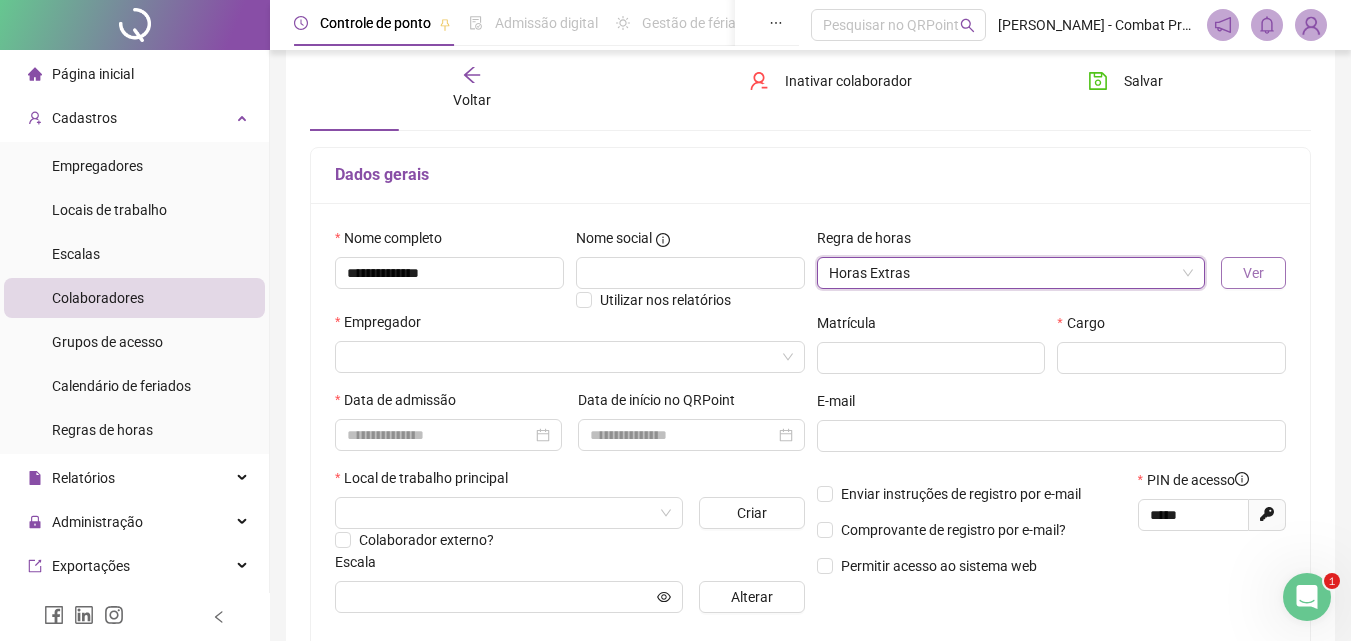 click on "Ver" at bounding box center (1253, 273) 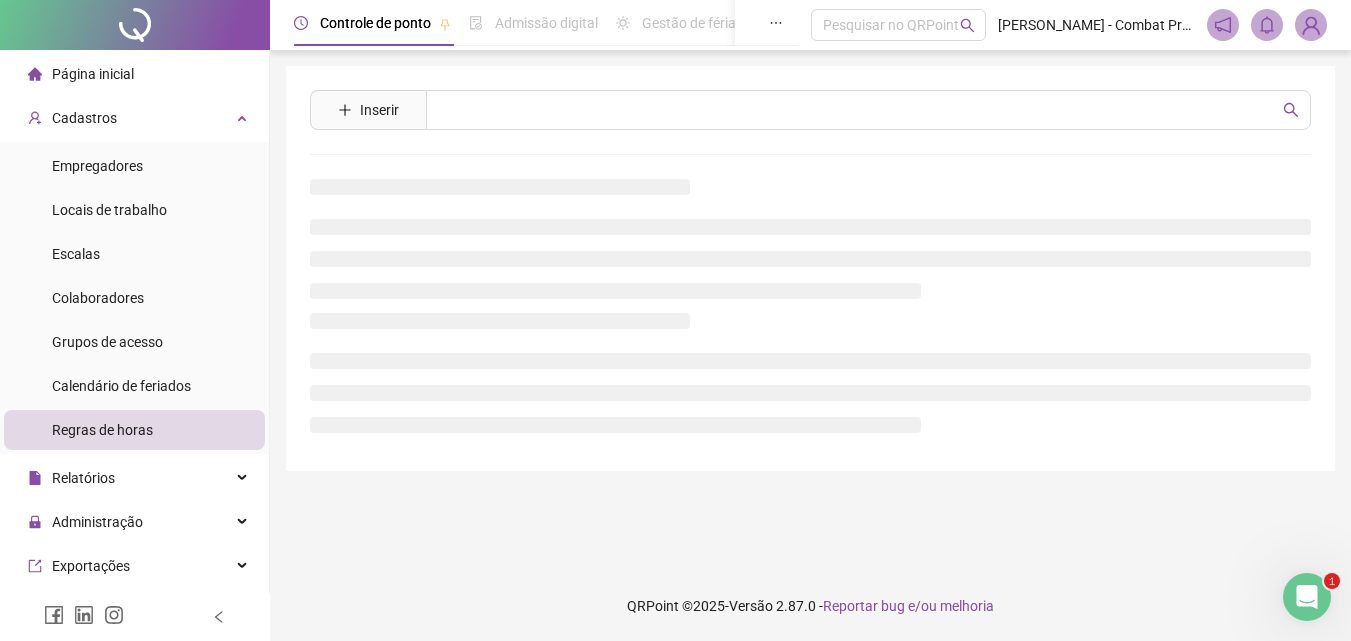 scroll, scrollTop: 0, scrollLeft: 0, axis: both 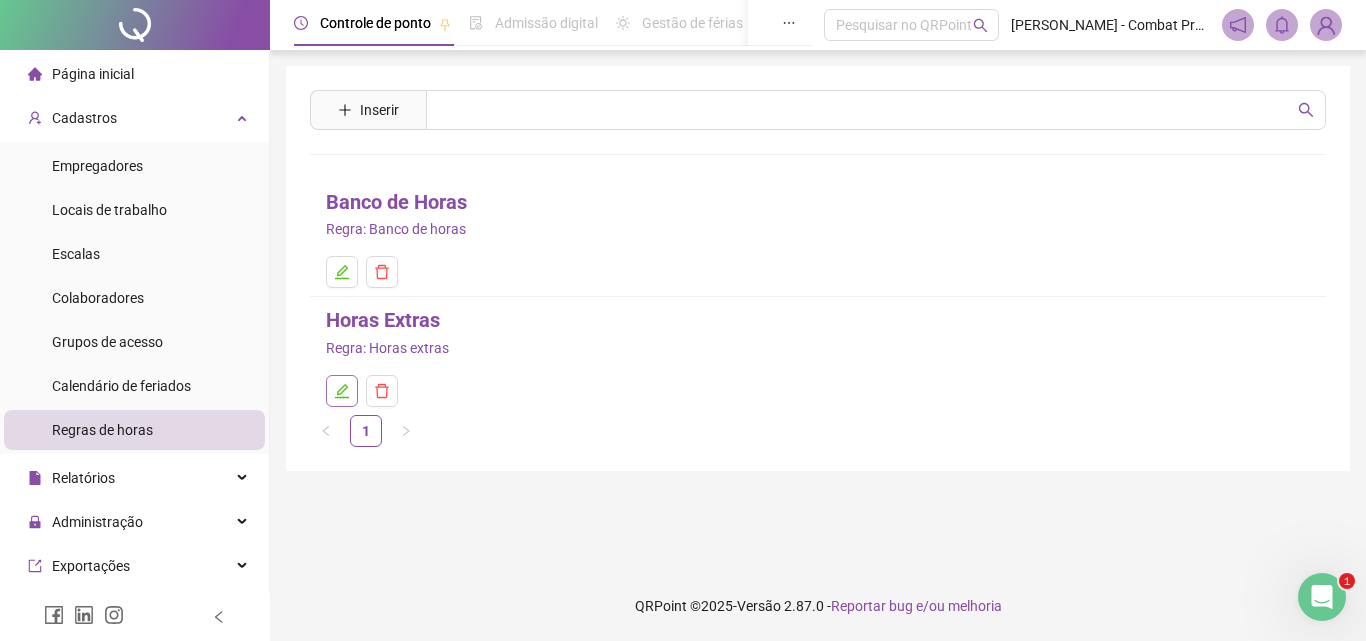 click 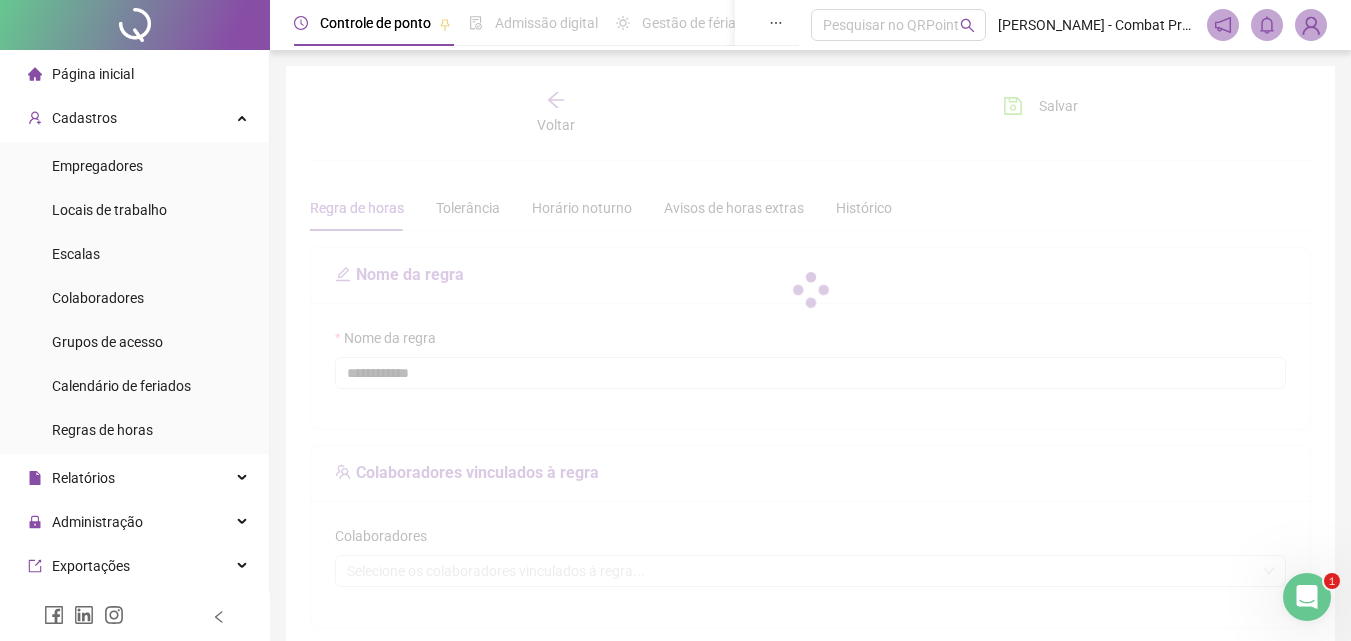 type on "**********" 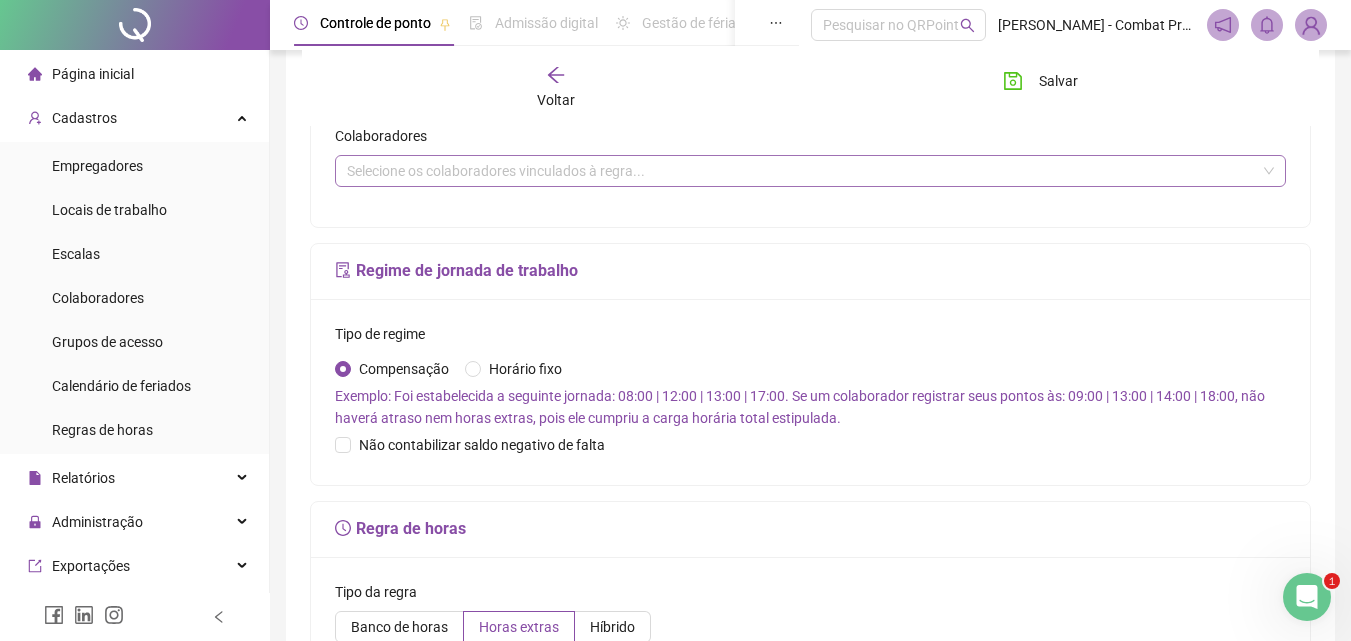 scroll, scrollTop: 500, scrollLeft: 0, axis: vertical 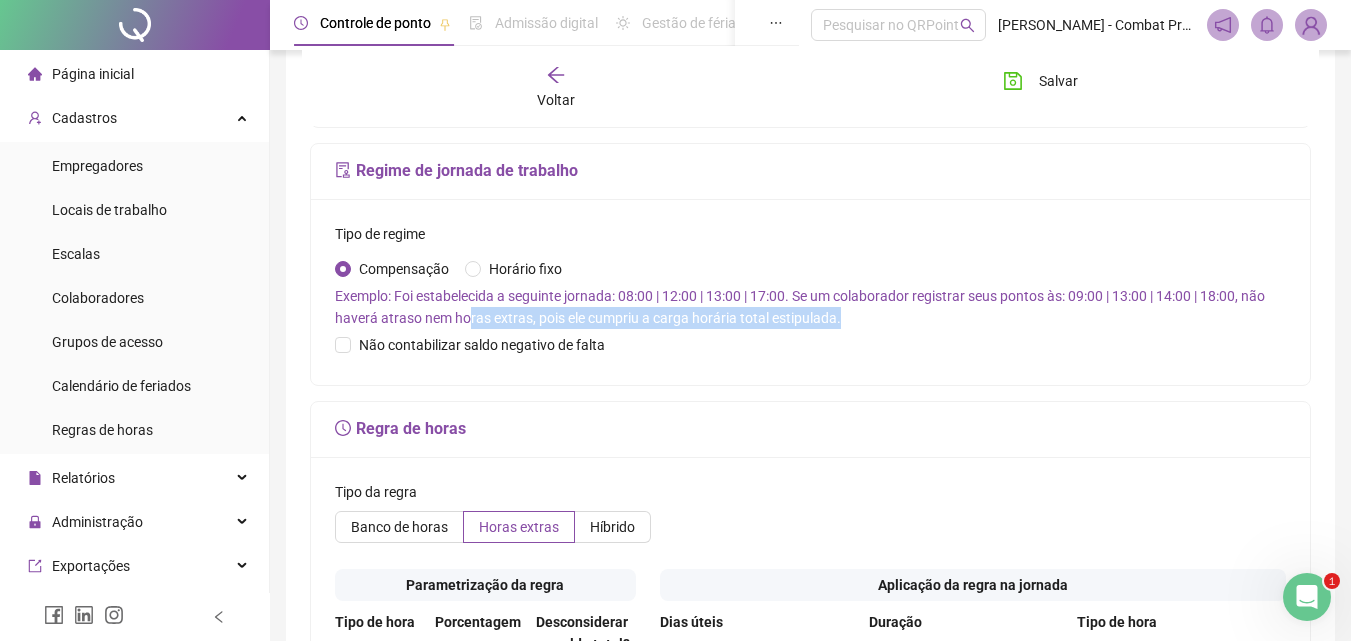 drag, startPoint x: 471, startPoint y: 322, endPoint x: 857, endPoint y: 325, distance: 386.01166 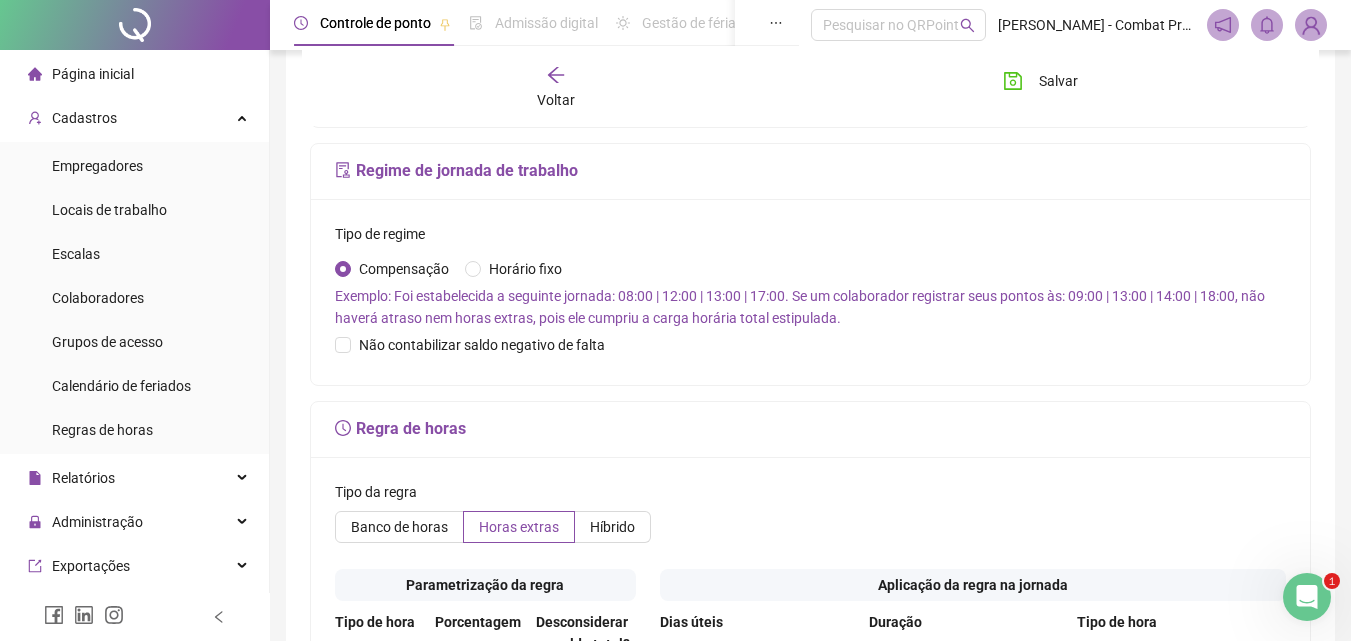click on "Não contabilizar saldo negativo de falta" at bounding box center [810, 345] 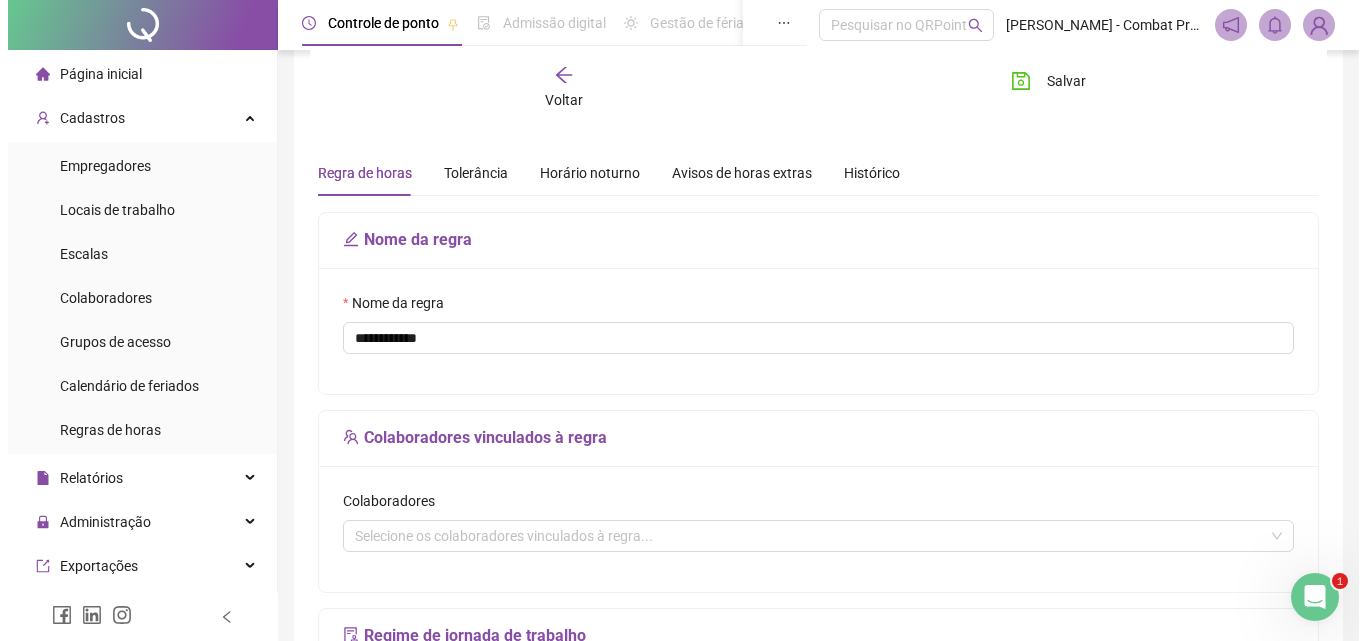 scroll, scrollTop: 0, scrollLeft: 0, axis: both 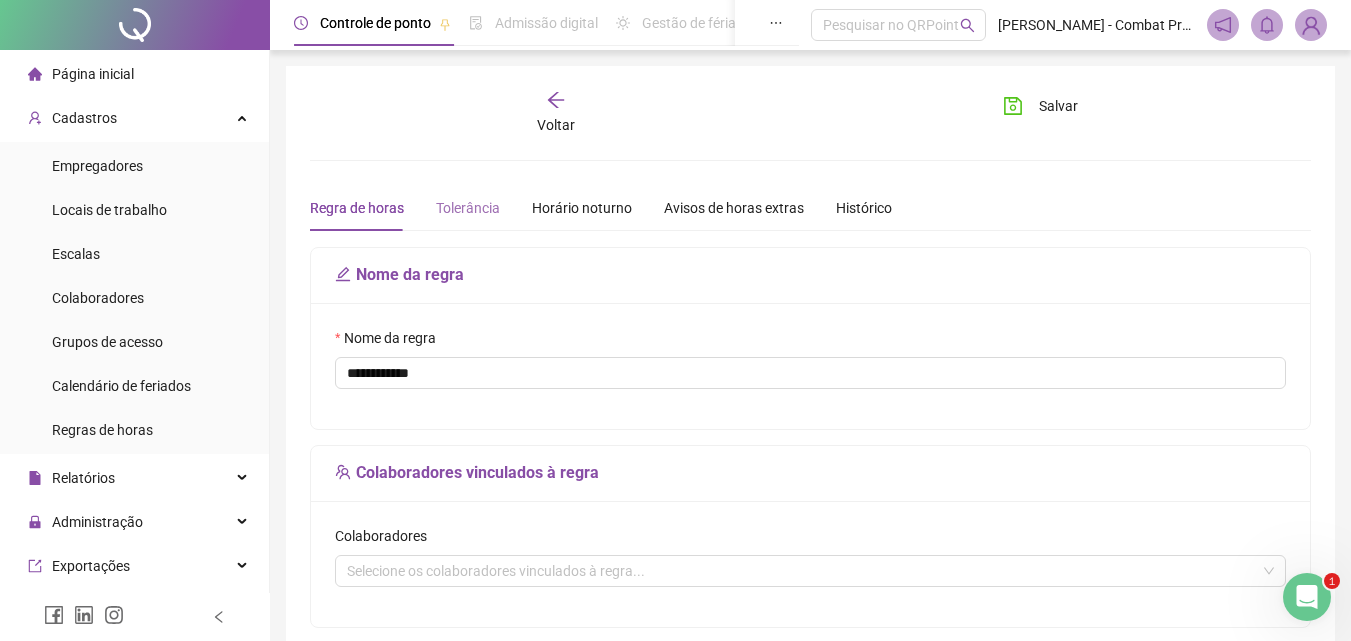 click on "Tolerância" at bounding box center [468, 208] 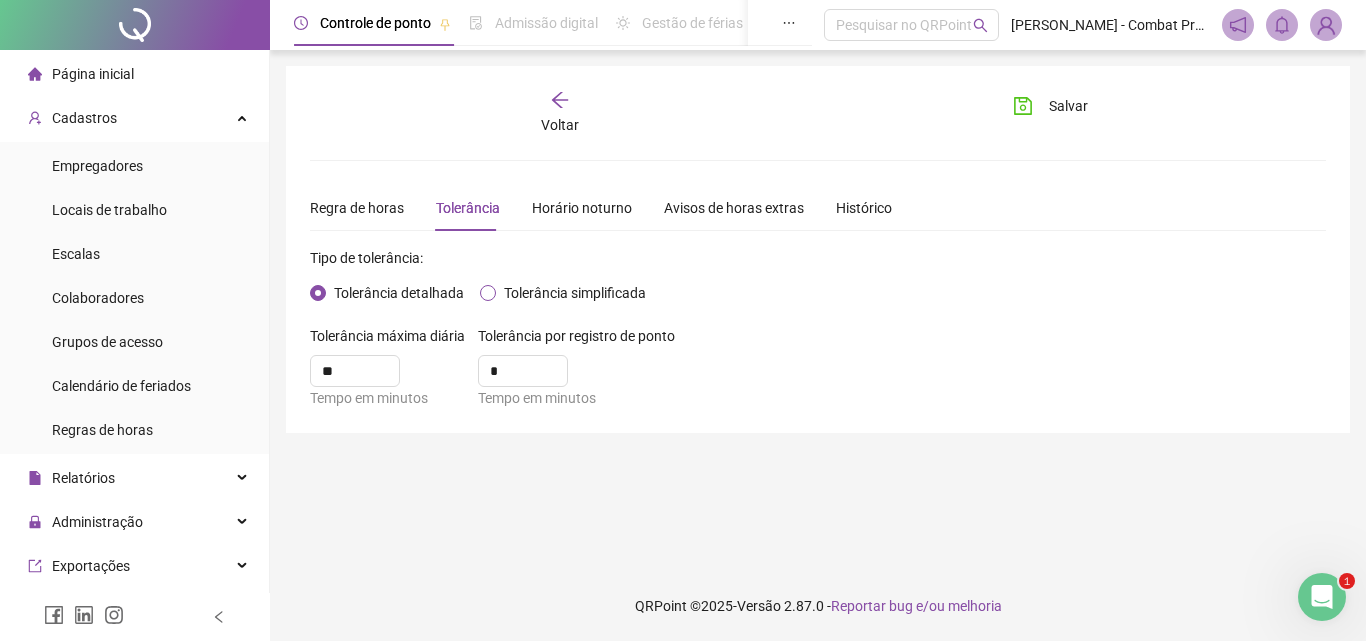 click on "Tolerância simplificada" at bounding box center (575, 293) 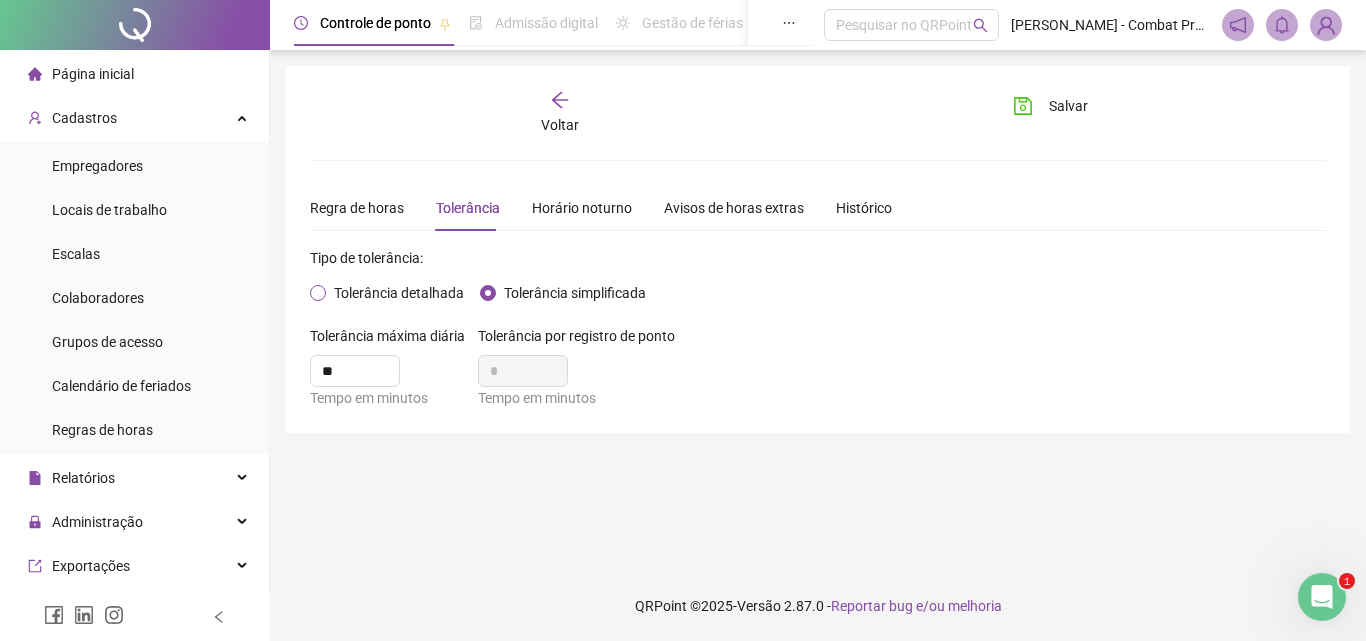 click on "Tolerância detalhada" at bounding box center (399, 293) 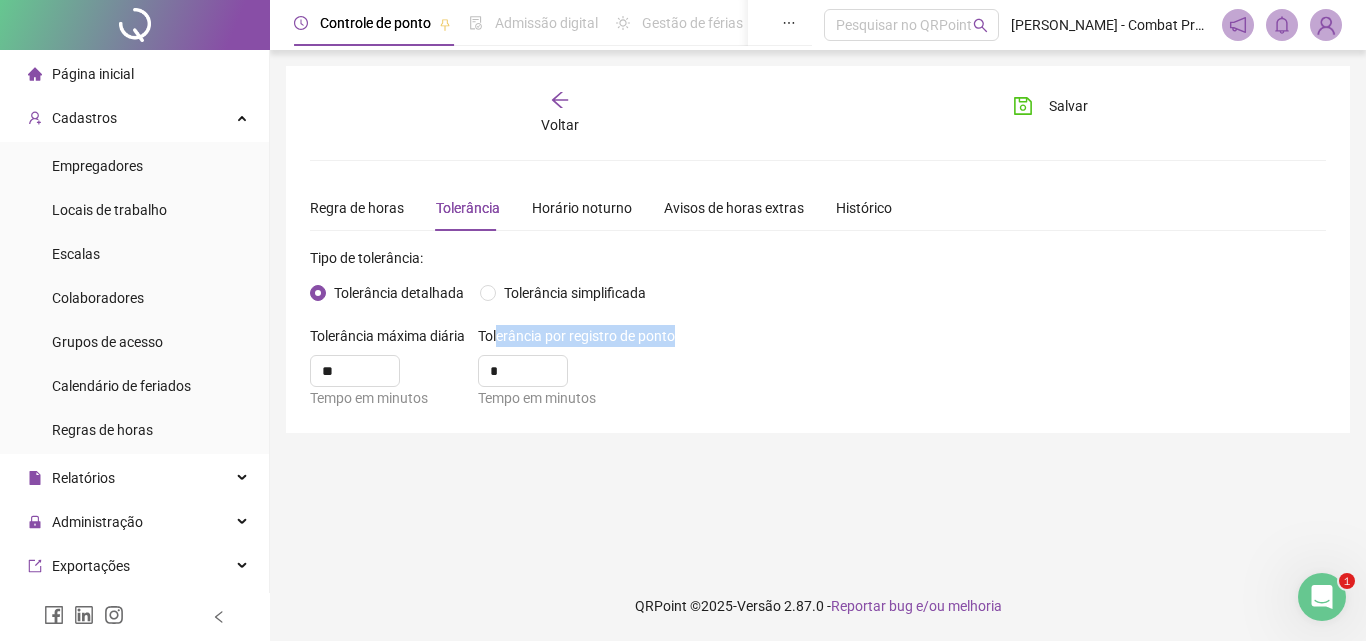 drag, startPoint x: 494, startPoint y: 335, endPoint x: 695, endPoint y: 331, distance: 201.0398 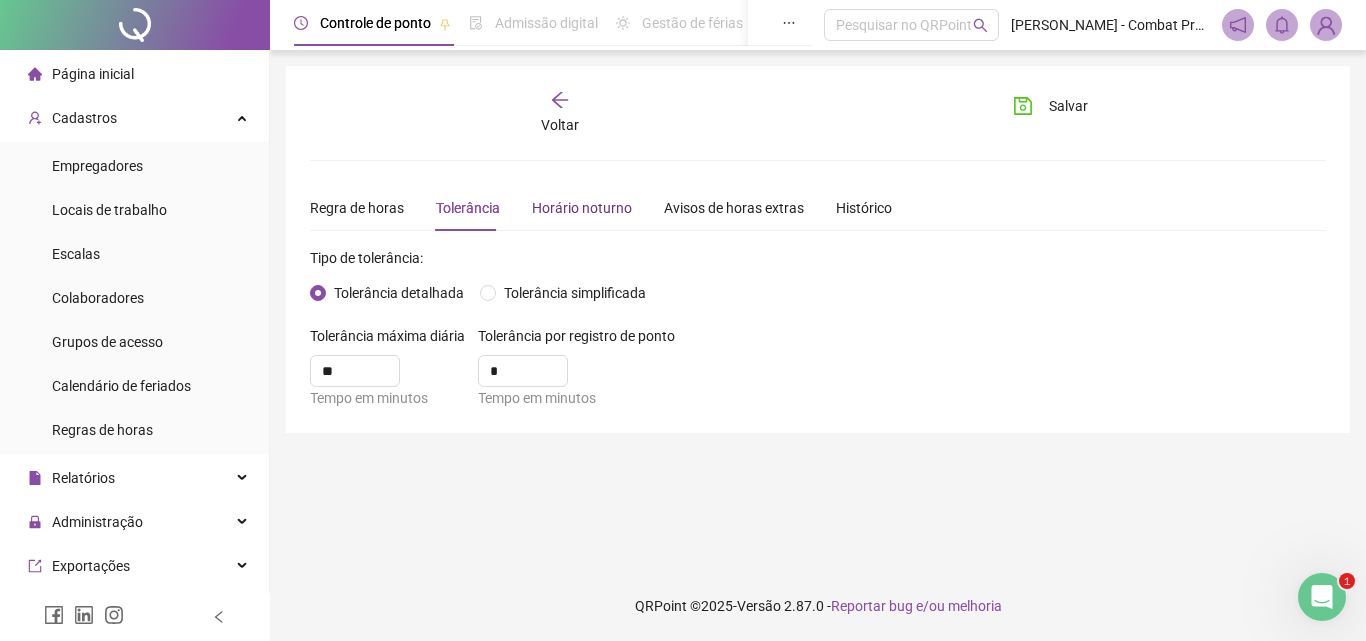 click on "Horário noturno" at bounding box center (582, 208) 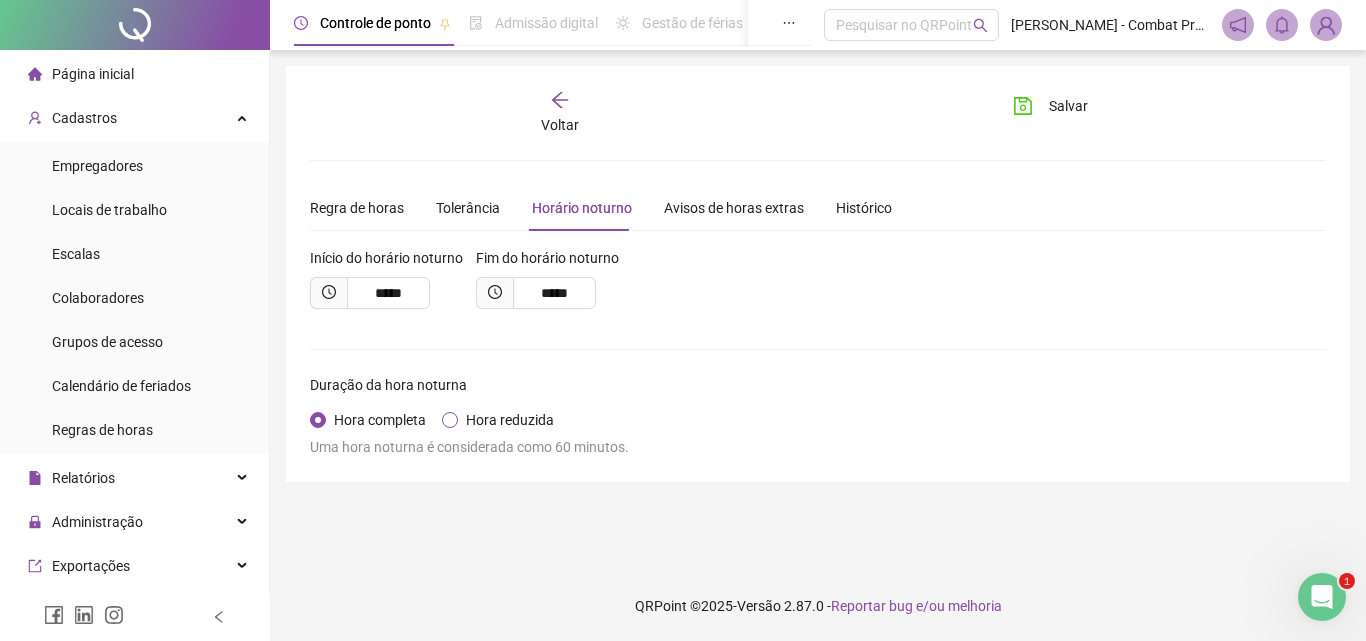 click on "Hora reduzida" at bounding box center (510, 420) 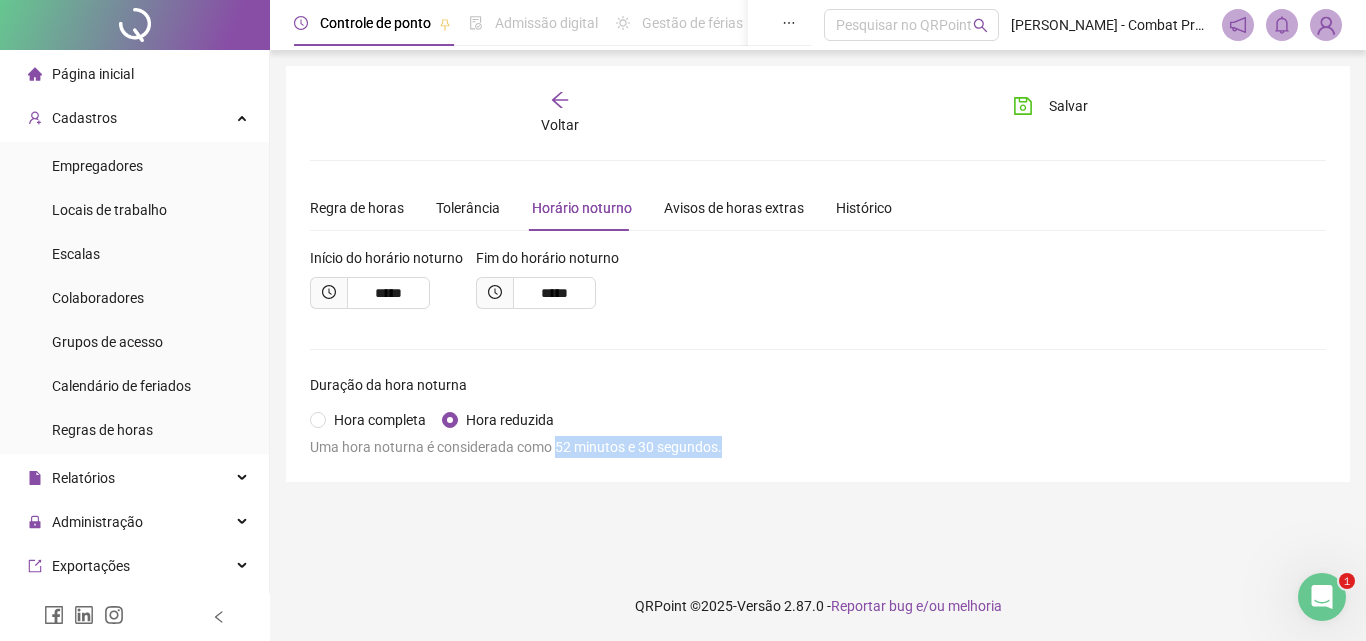 drag, startPoint x: 556, startPoint y: 451, endPoint x: 728, endPoint y: 449, distance: 172.01163 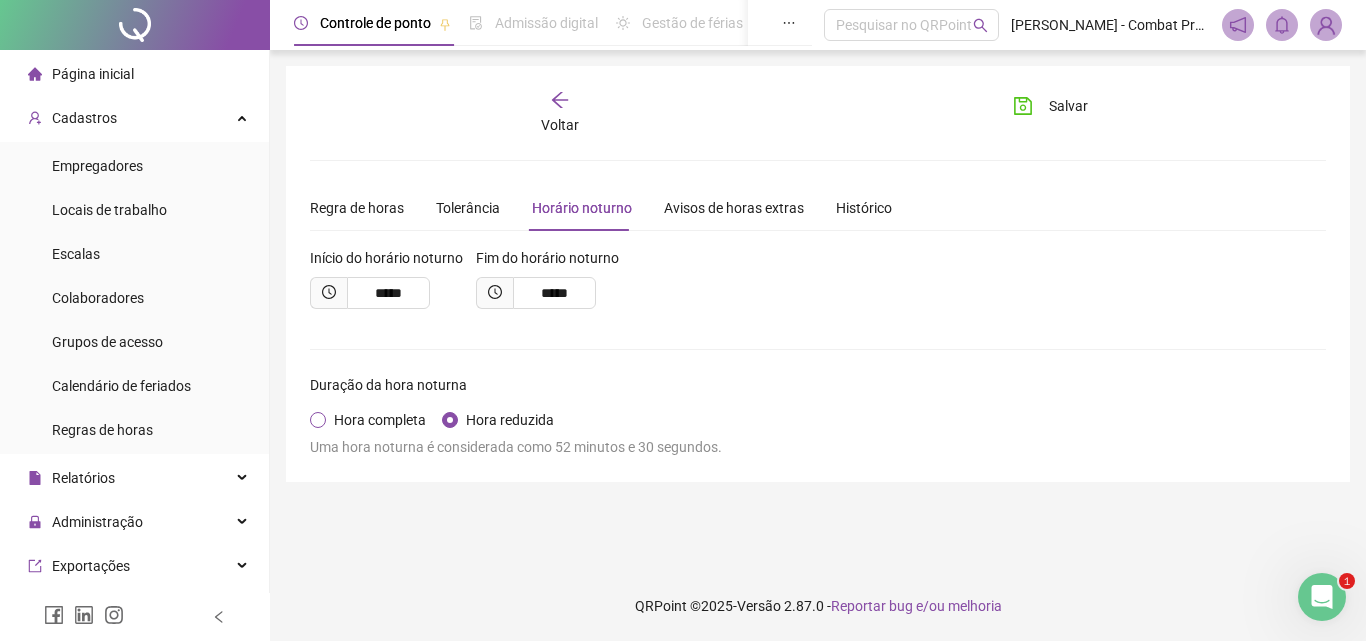click on "Hora completa" at bounding box center (380, 420) 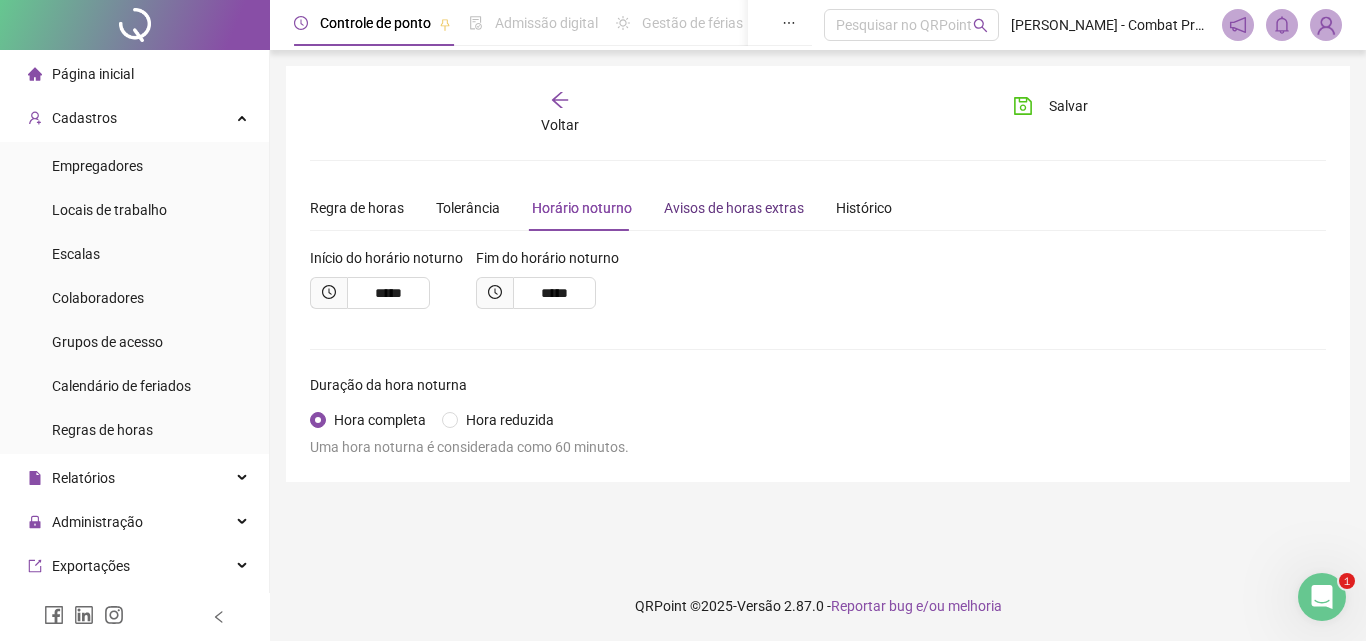 click on "Avisos de horas extras" at bounding box center (734, 208) 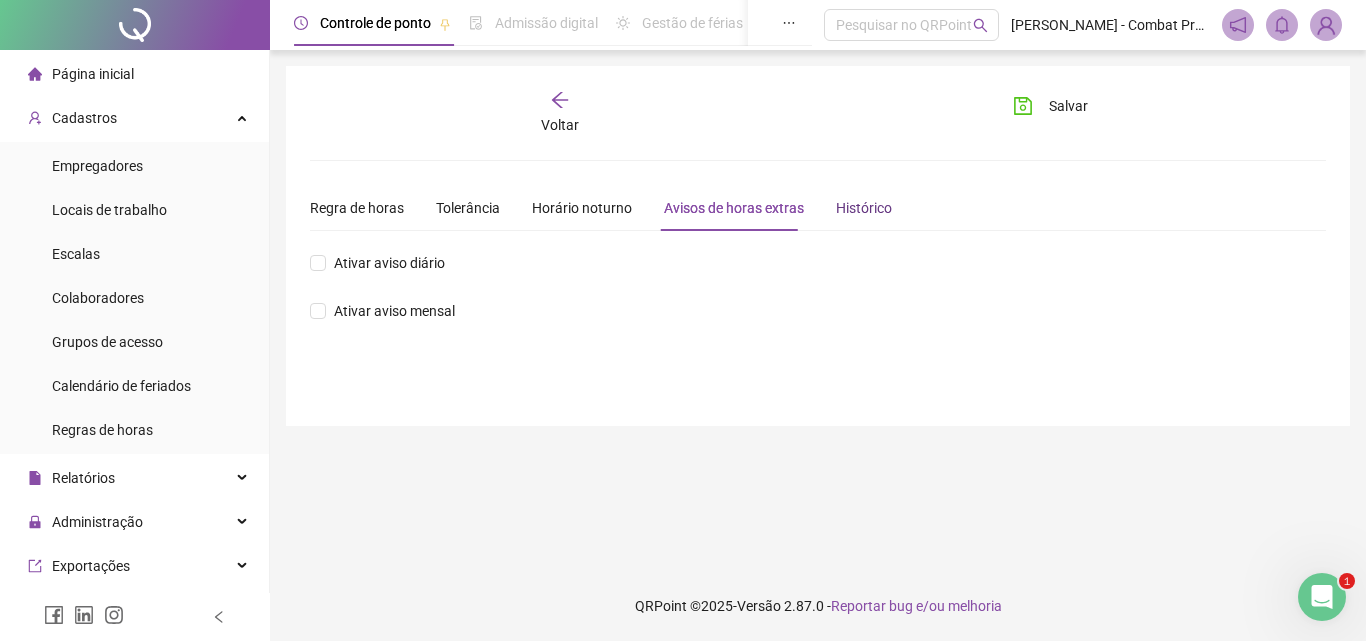 click on "Histórico" at bounding box center [864, 208] 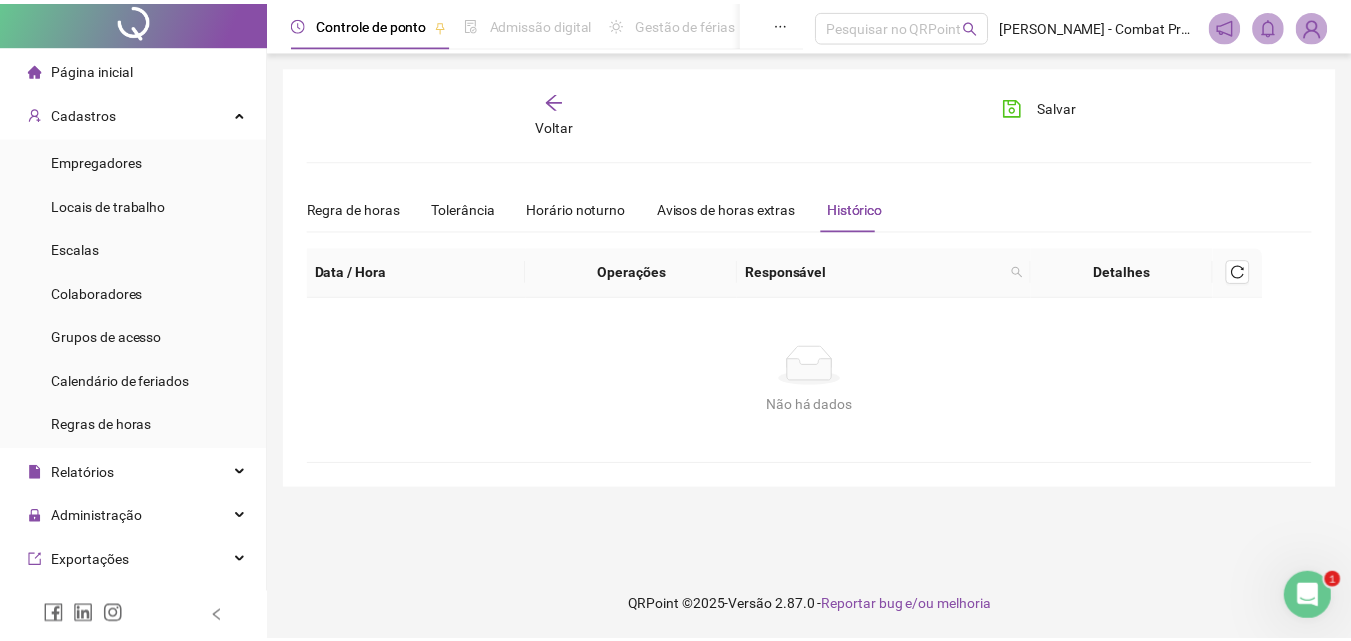 scroll, scrollTop: 0, scrollLeft: 0, axis: both 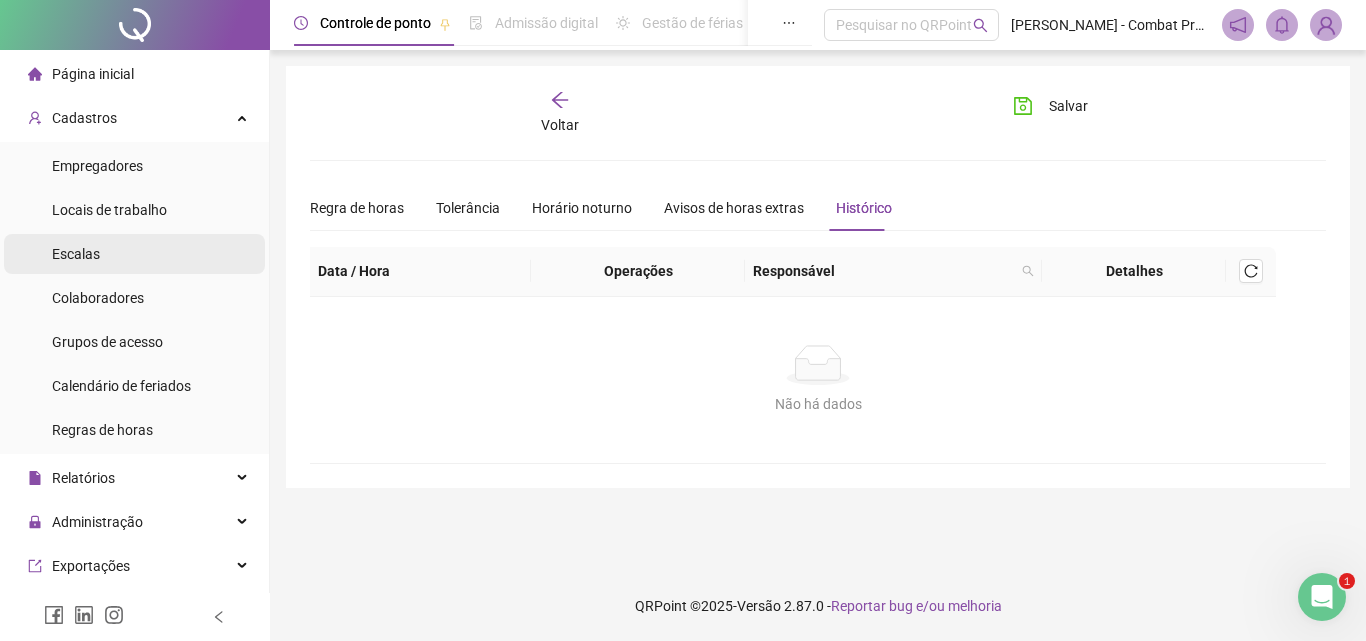 click on "Escalas" at bounding box center (134, 254) 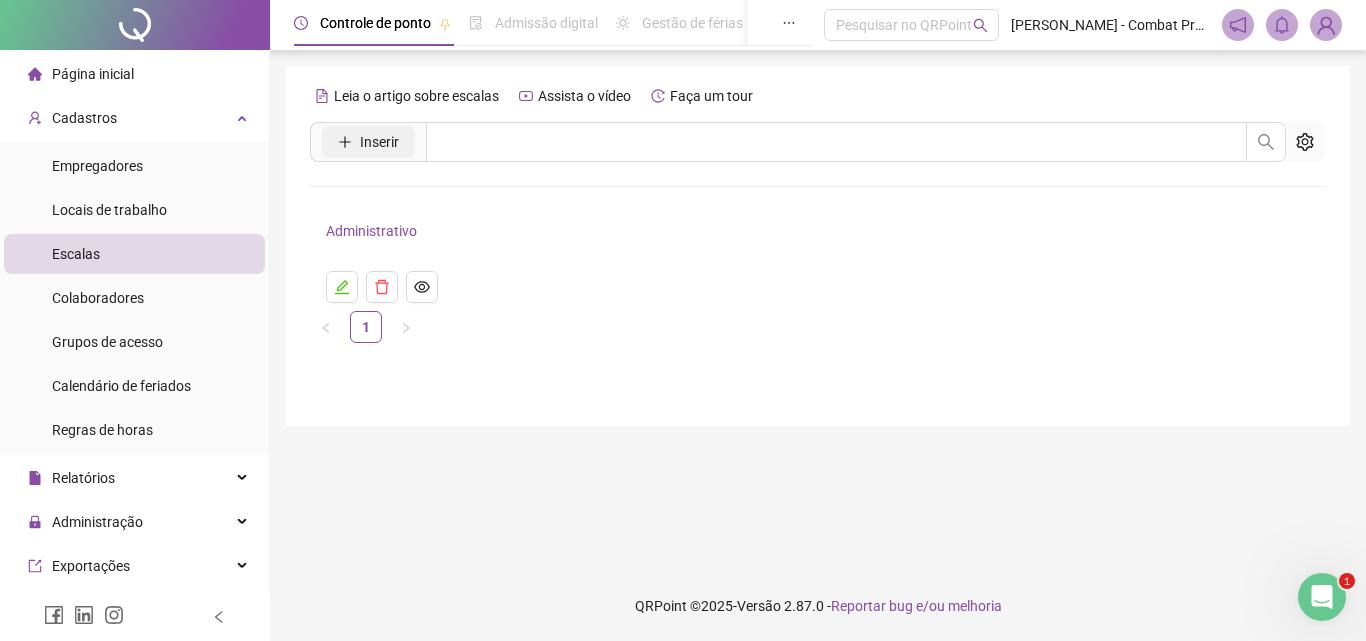 click on "Inserir" at bounding box center [379, 142] 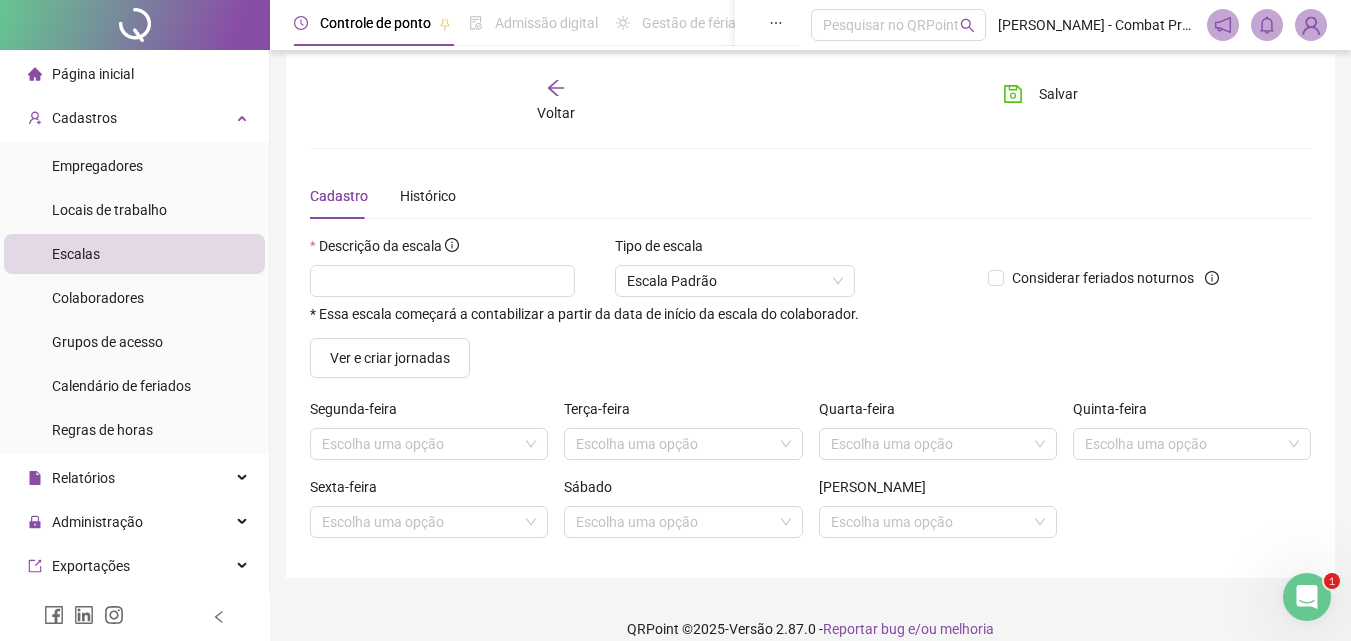 scroll, scrollTop: 0, scrollLeft: 0, axis: both 